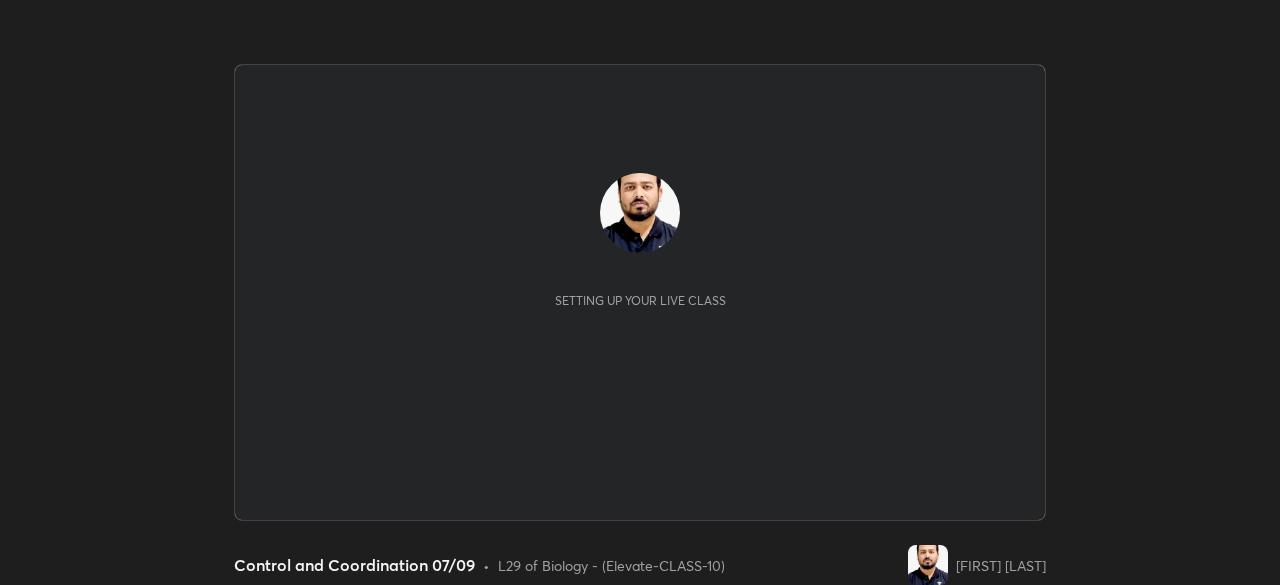 scroll, scrollTop: 0, scrollLeft: 0, axis: both 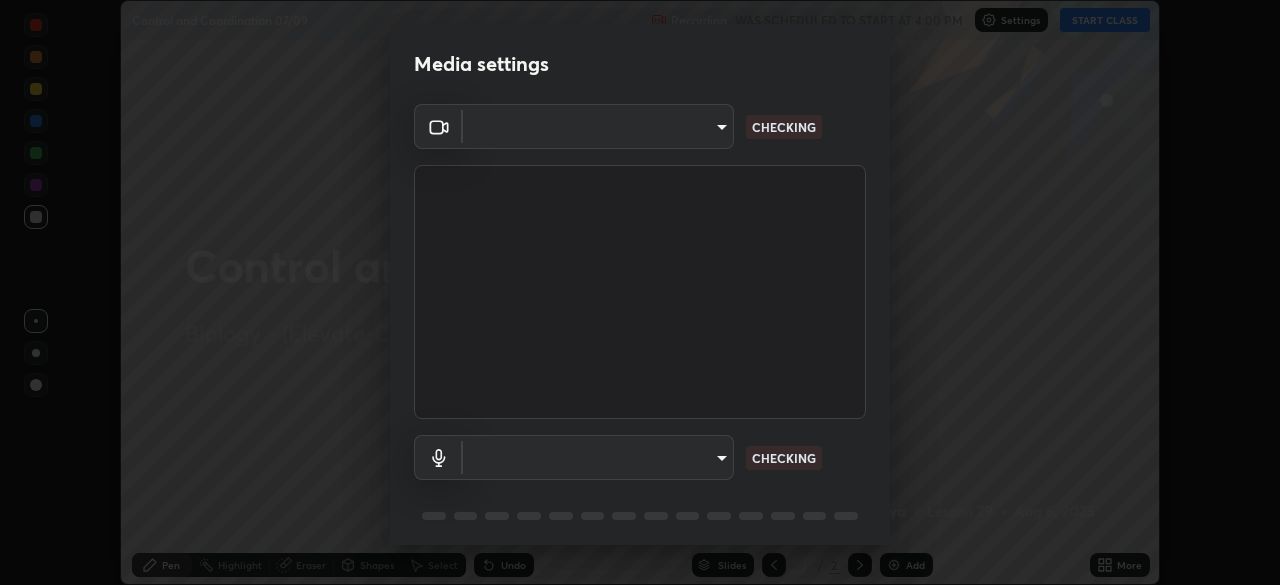 type on "4d63cd10dcc1379e9927399513255d12d620b7bbb39ca773e0f9116a90128a71" 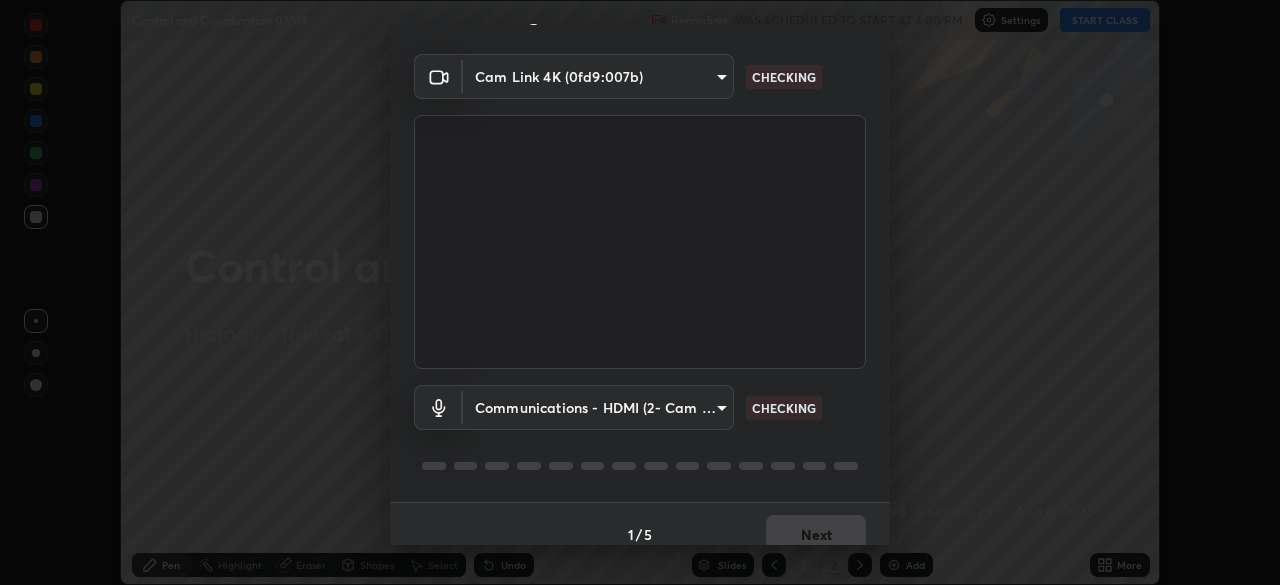 scroll, scrollTop: 71, scrollLeft: 0, axis: vertical 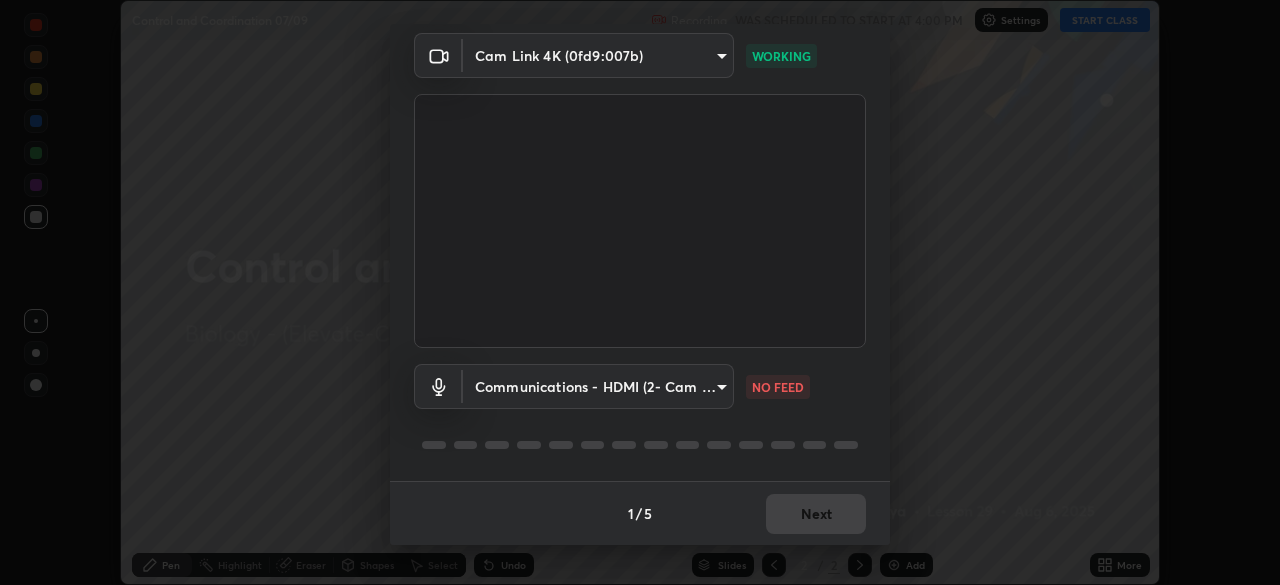click on "Erase all Control and Coordination 07/09 Recording WAS SCHEDULED TO START AT  4:00 PM Settings START CLASS Setting up your live class Control and Coordination 07/09 • L29 of Biology - (Elevate-CLASS-10) [FIRST] [LAST] Pen Highlight Eraser Shapes Select Undo Slides 2 / 2 Add More No doubts shared Encourage your learners to ask a doubt for better clarity Report an issue Reason for reporting Buffering Chat not working Audio - Video sync issue Educator video quality low ​ Attach an image Report Media settings Cam Link 4K (0fd9:007b) 4d63cd10dcc1379e9927399513255d12d620b7bbb39ca773e0f9116a90128a71 WORKING Communications - HDMI (2- Cam Link 4K) communications NO FEED 1 / 5 Next" at bounding box center [640, 292] 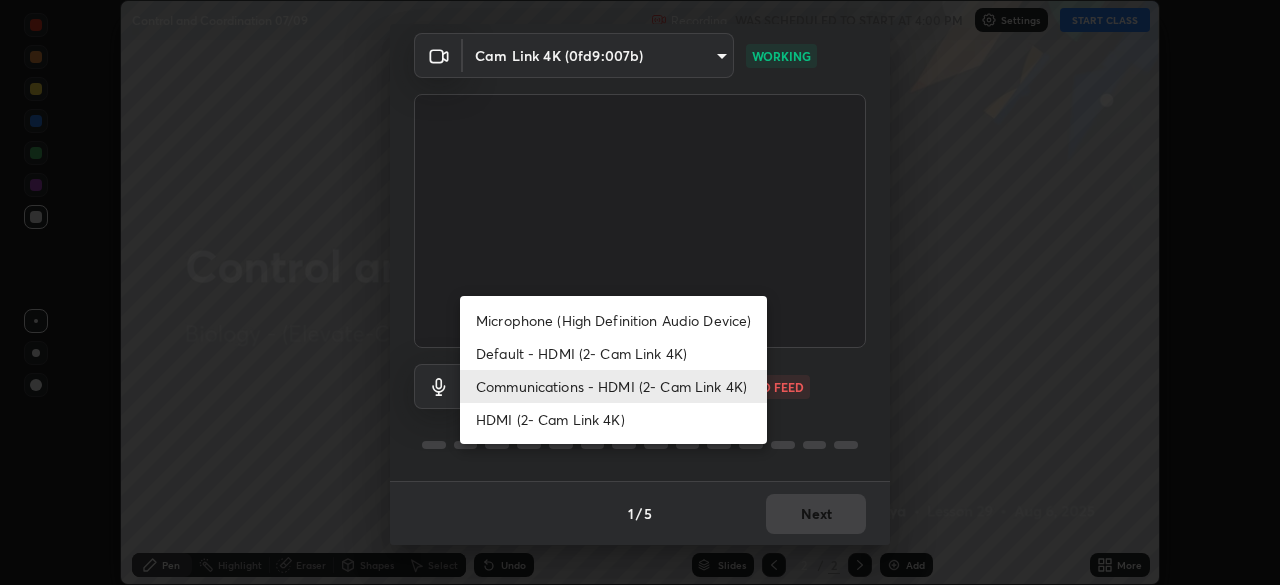 click on "HDMI (2- Cam Link 4K)" at bounding box center (613, 419) 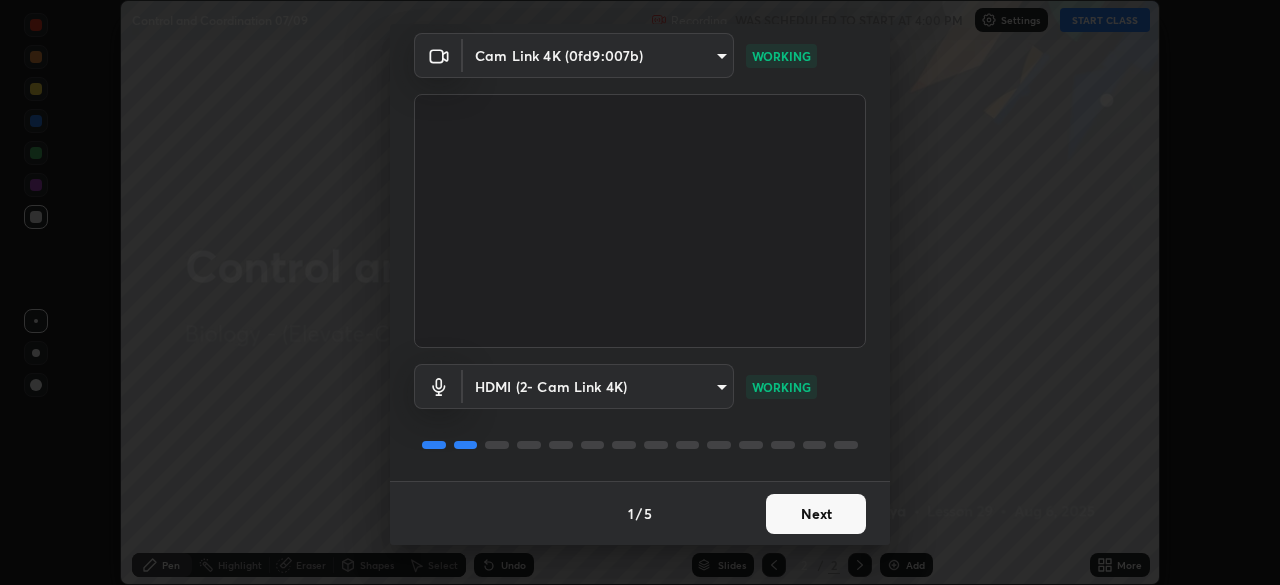 click on "Next" at bounding box center (816, 514) 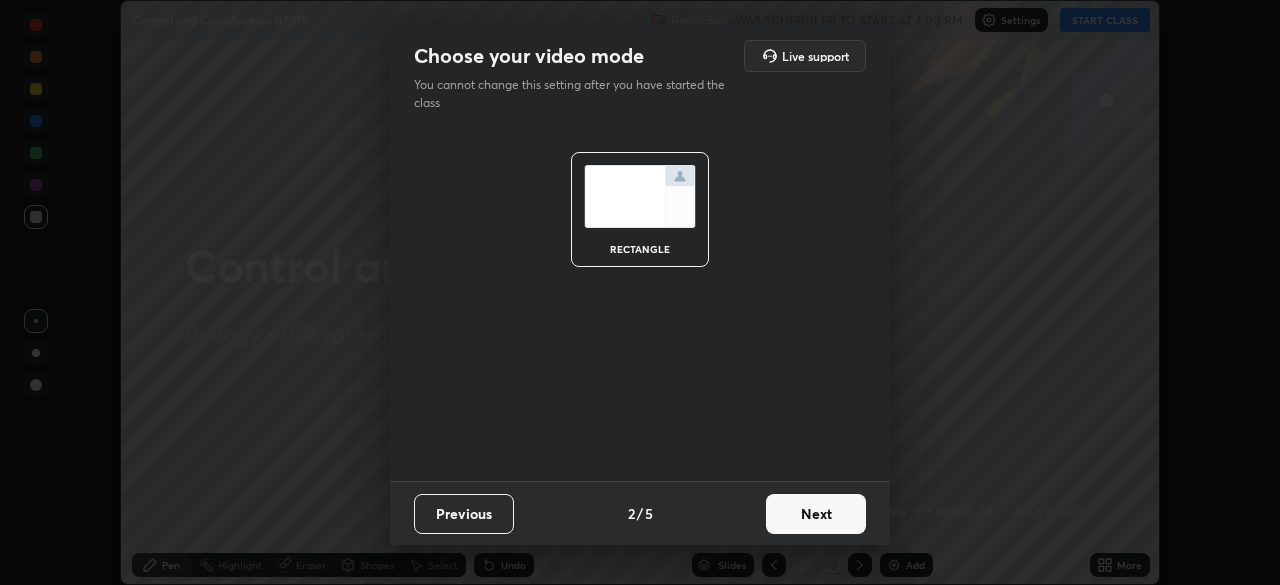scroll, scrollTop: 0, scrollLeft: 0, axis: both 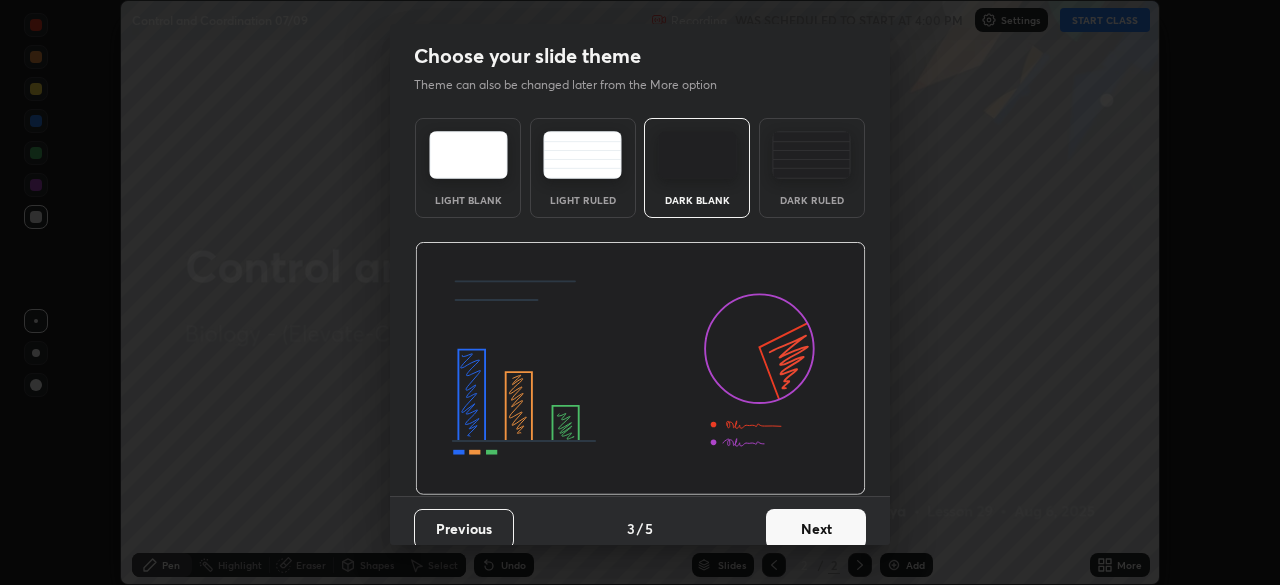 click on "Previous" at bounding box center (464, 529) 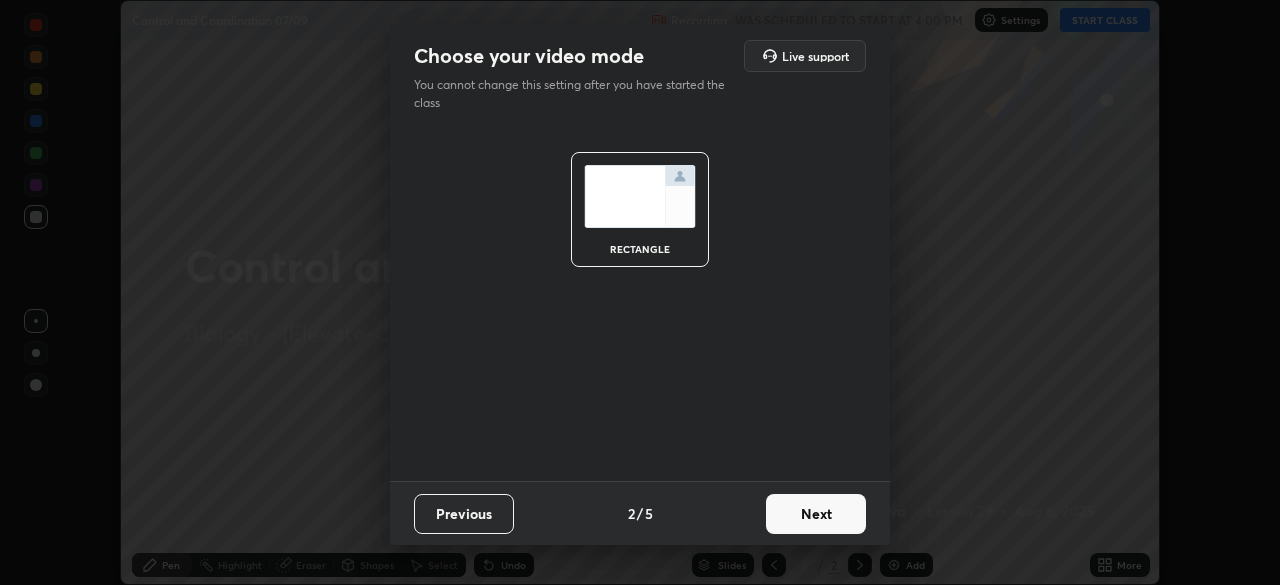 click on "Next" at bounding box center [816, 514] 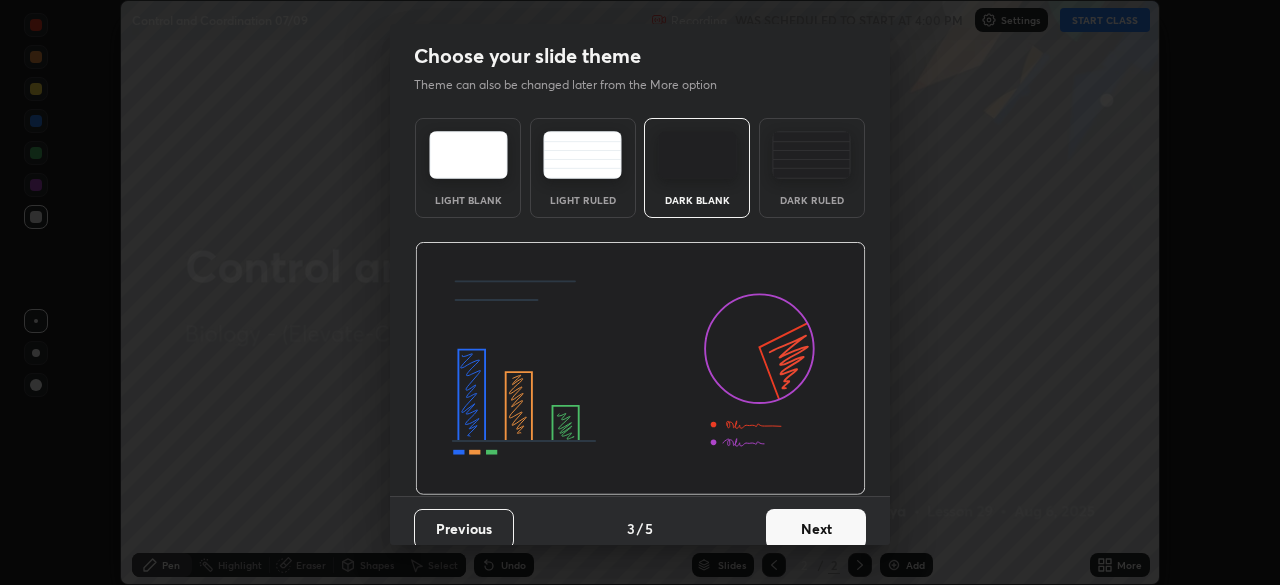 scroll, scrollTop: 15, scrollLeft: 0, axis: vertical 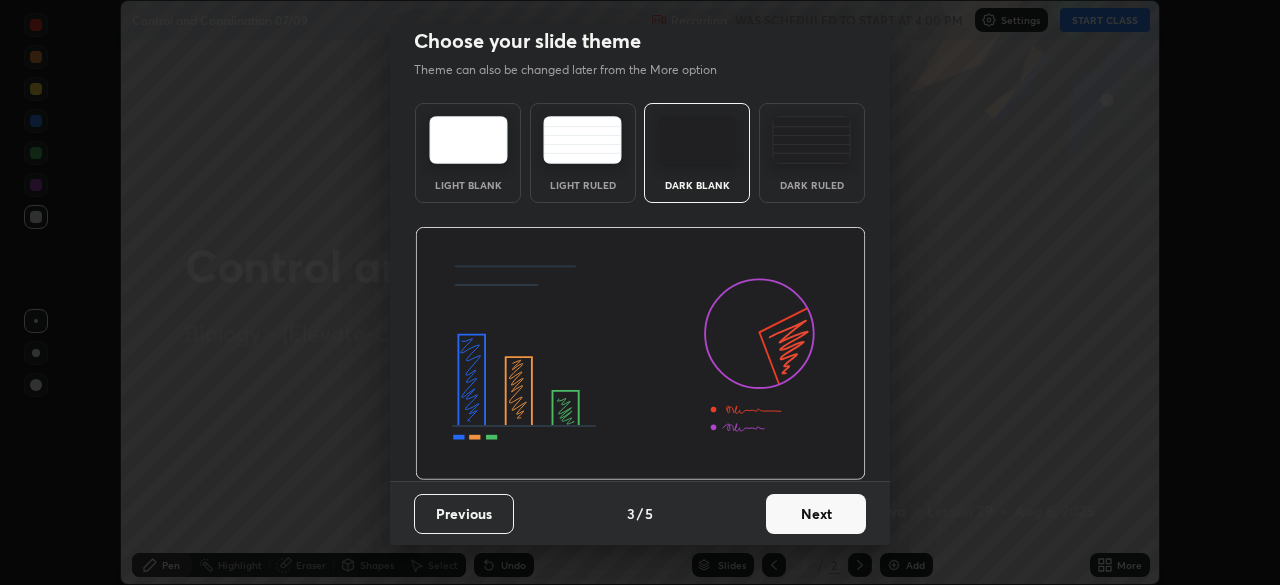 click on "Next" at bounding box center [816, 514] 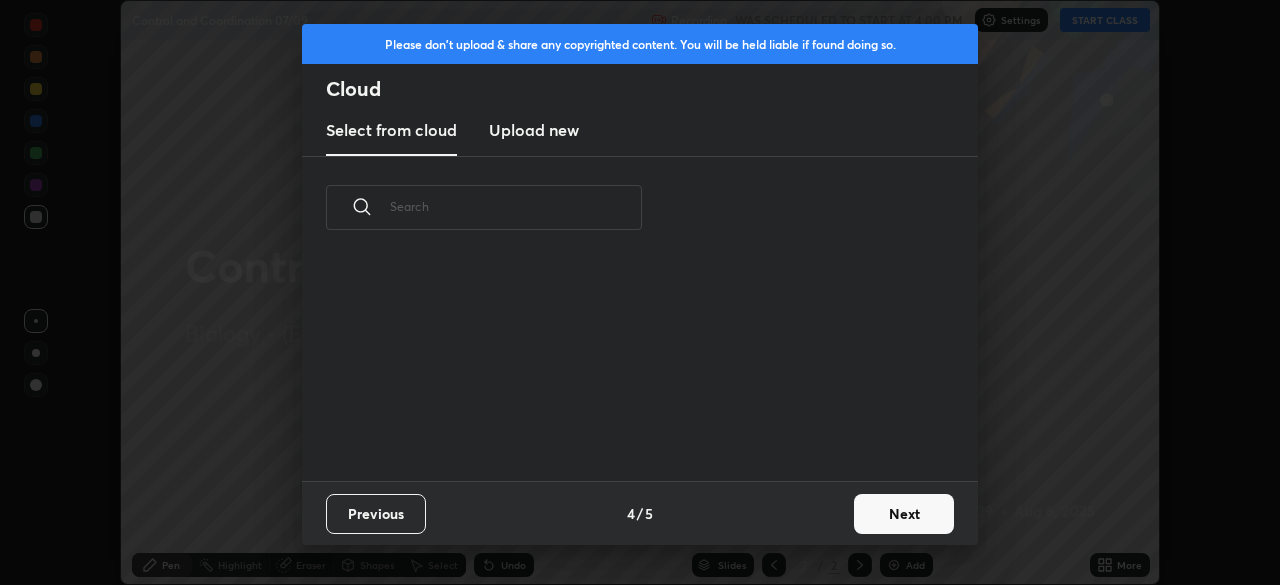scroll, scrollTop: 7, scrollLeft: 11, axis: both 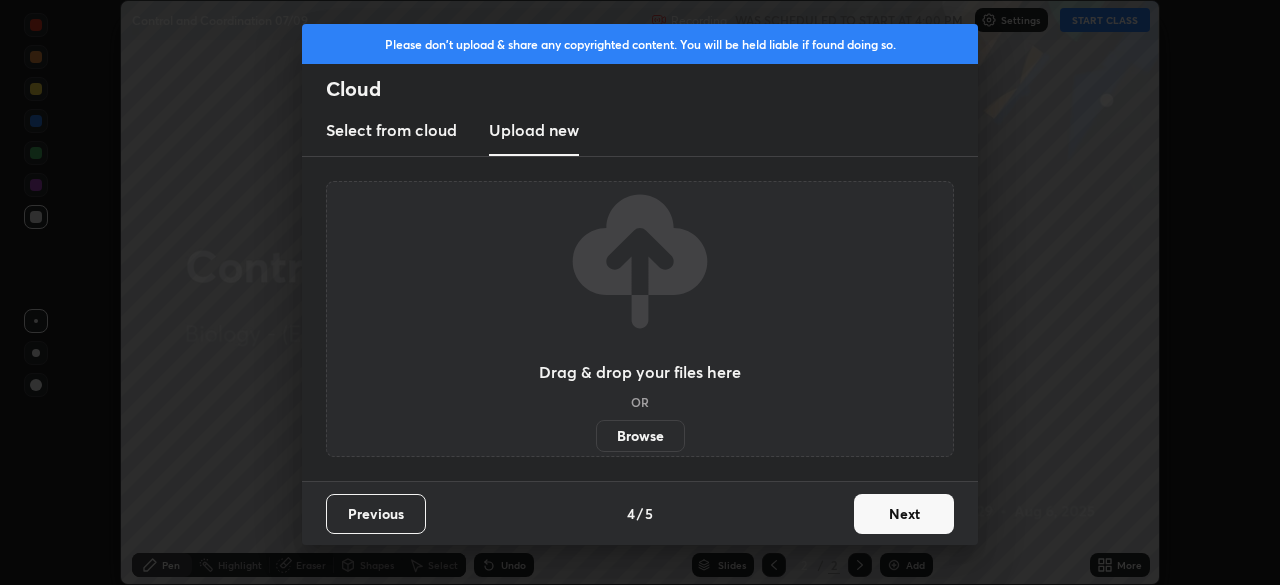 click on "Browse" at bounding box center [640, 436] 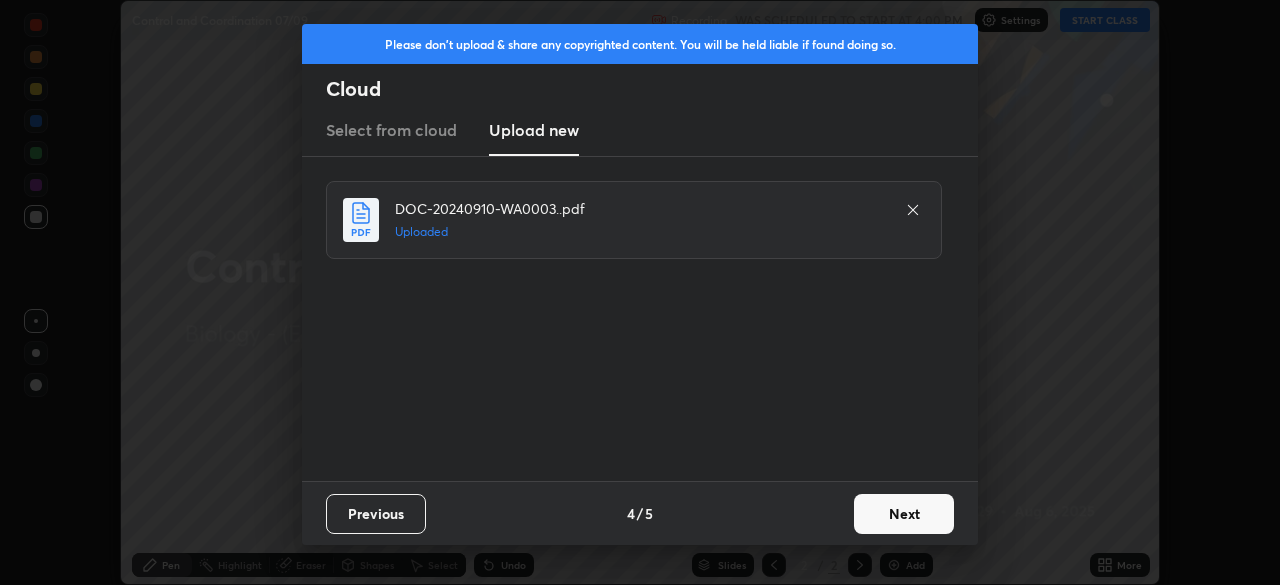 click on "Next" at bounding box center (904, 514) 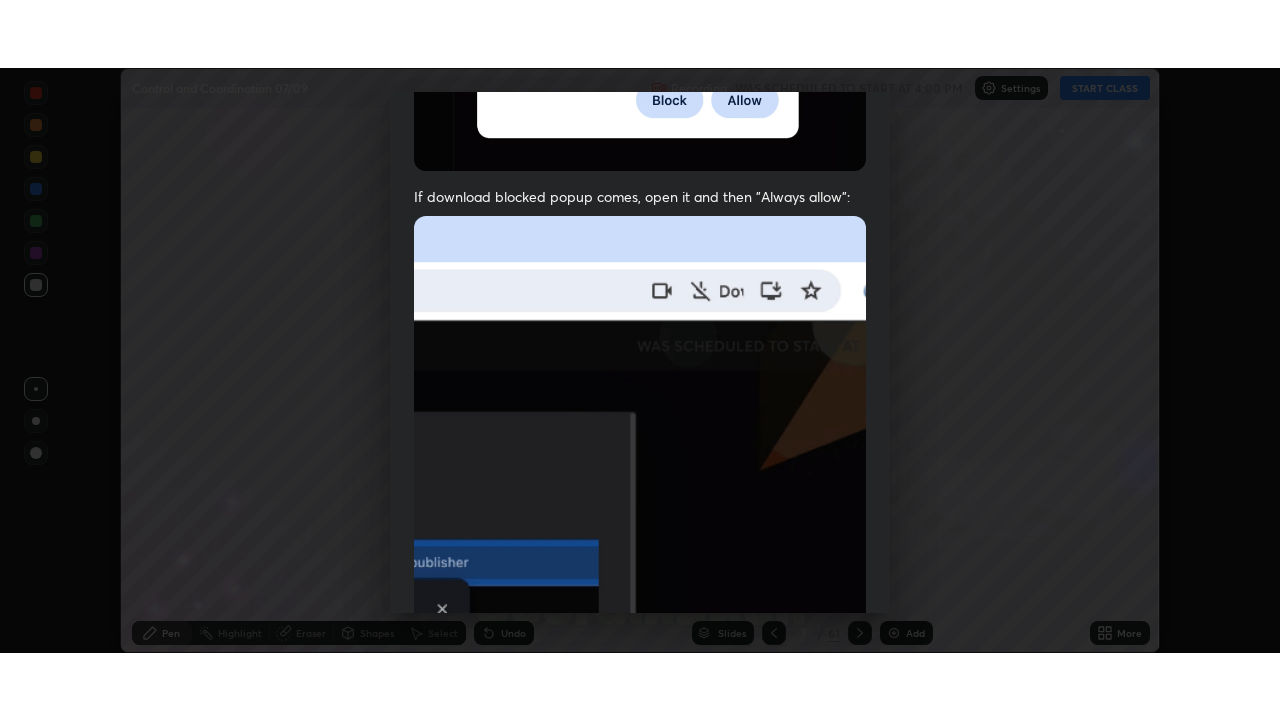 scroll, scrollTop: 479, scrollLeft: 0, axis: vertical 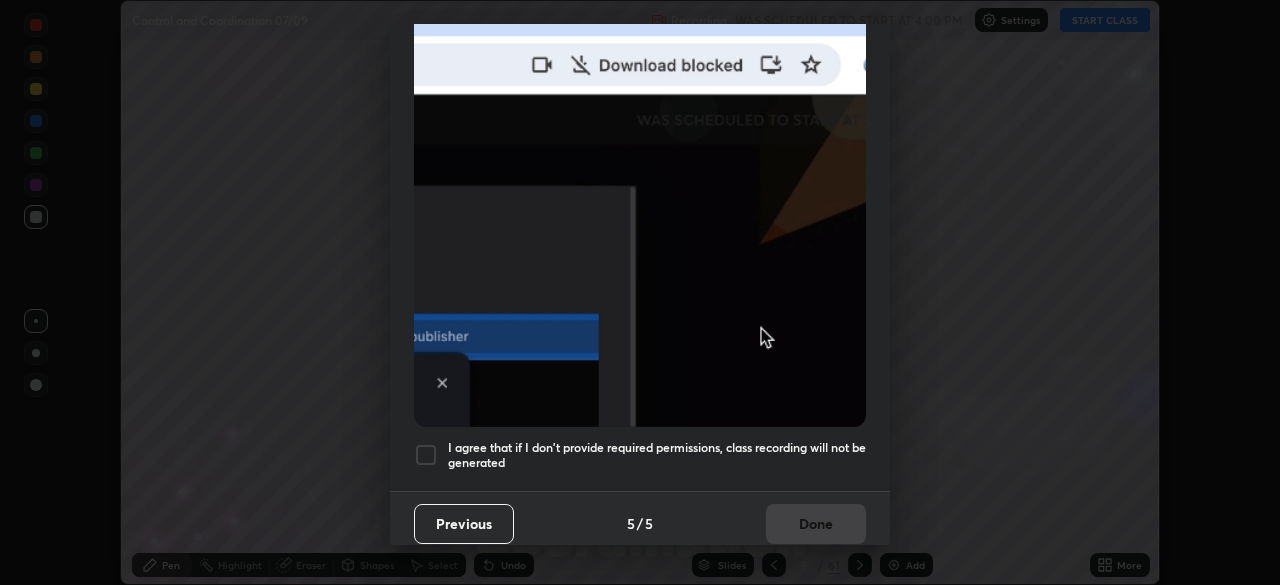 click at bounding box center (426, 455) 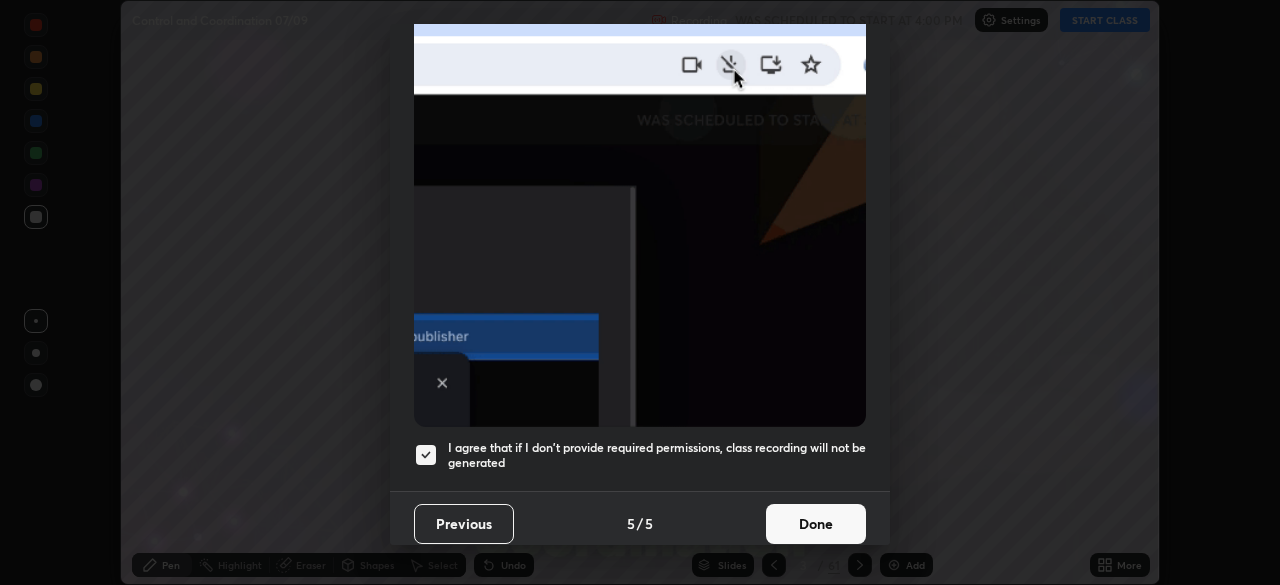 click on "Done" at bounding box center [816, 524] 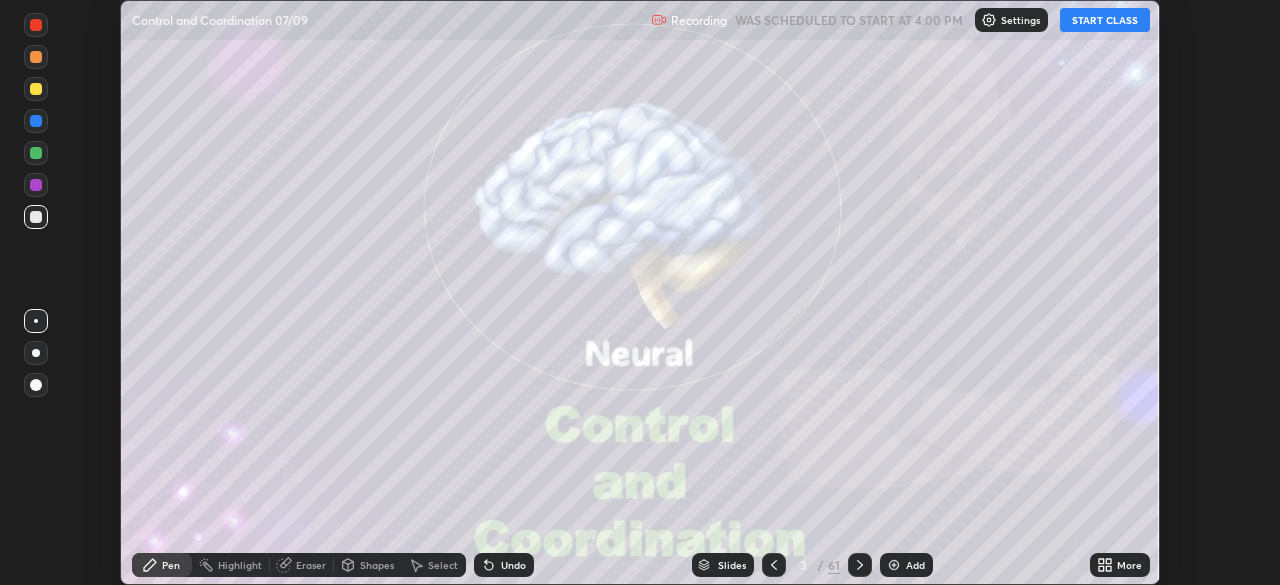 click on "More" at bounding box center [1129, 565] 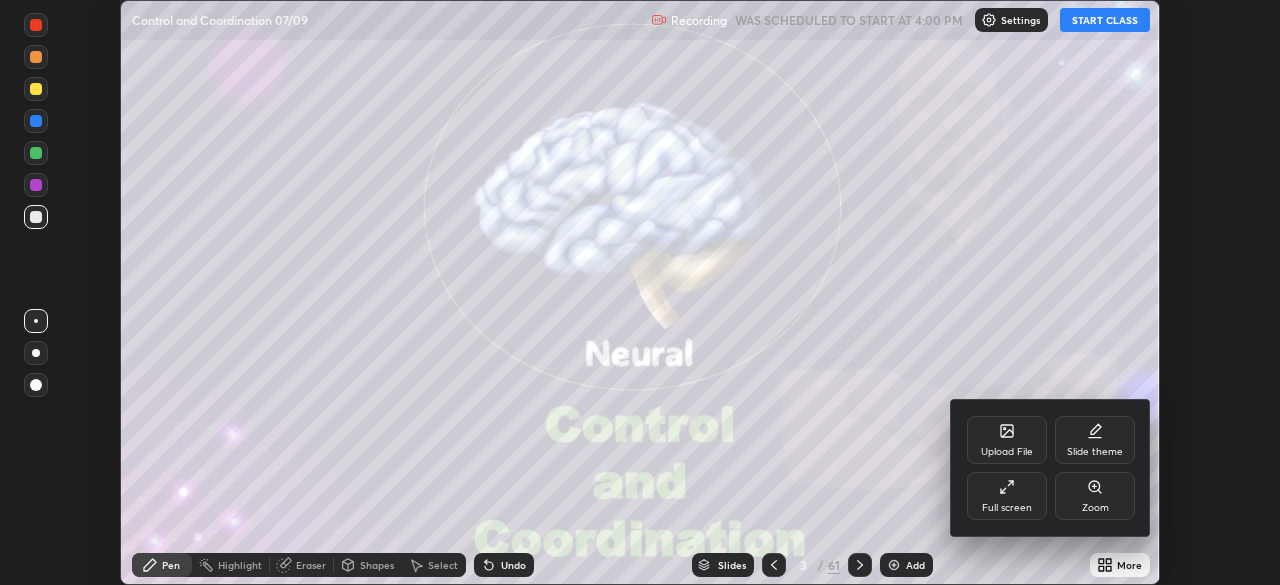 click on "Full screen" at bounding box center (1007, 496) 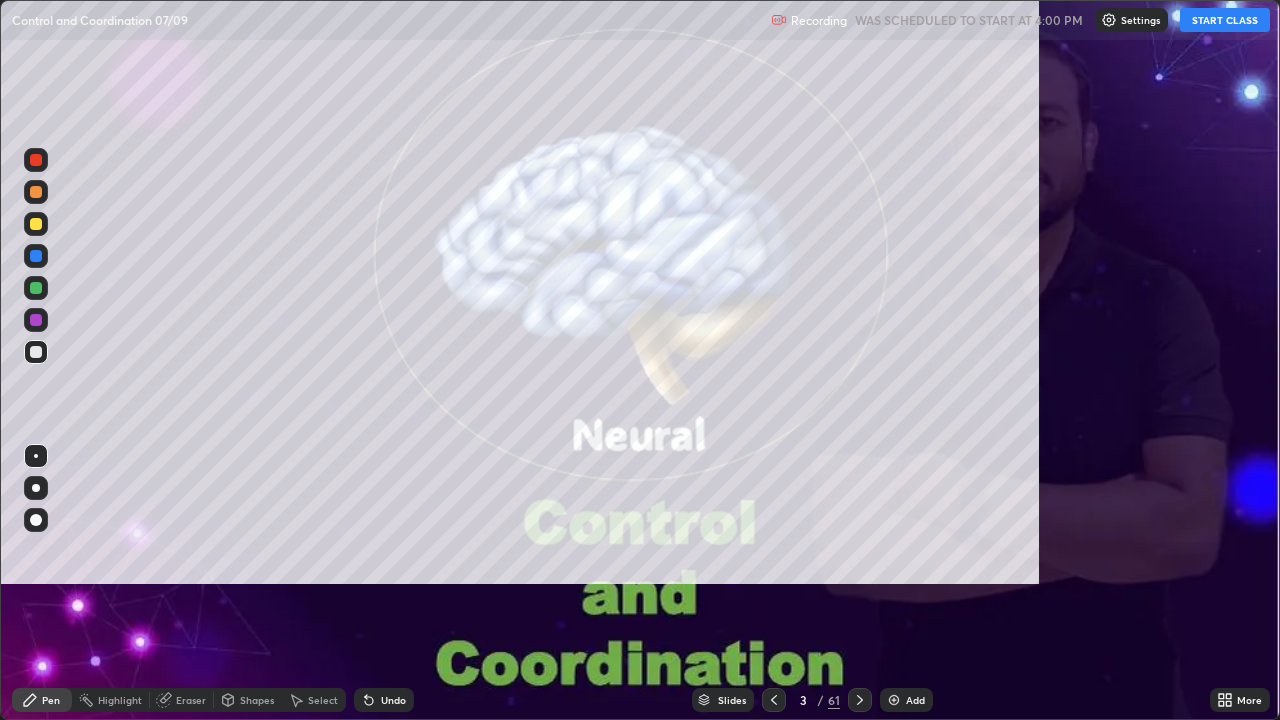 scroll, scrollTop: 99280, scrollLeft: 98720, axis: both 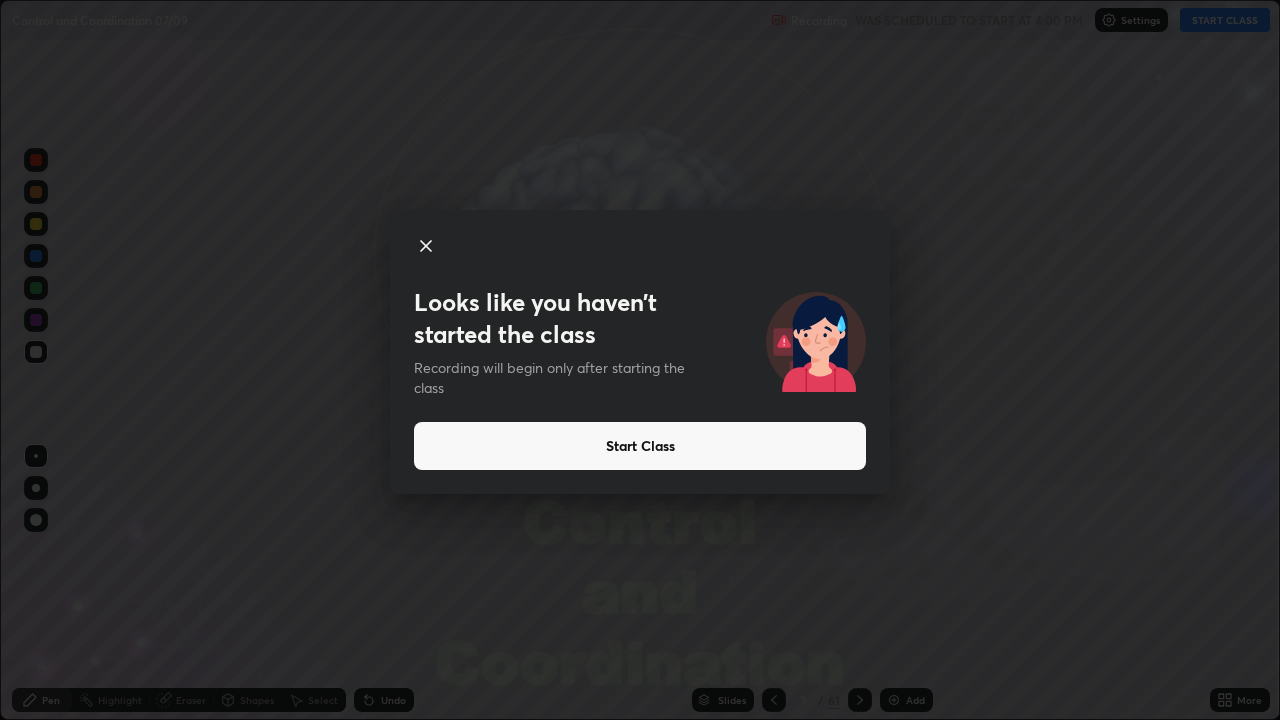 click on "Start Class" at bounding box center (640, 446) 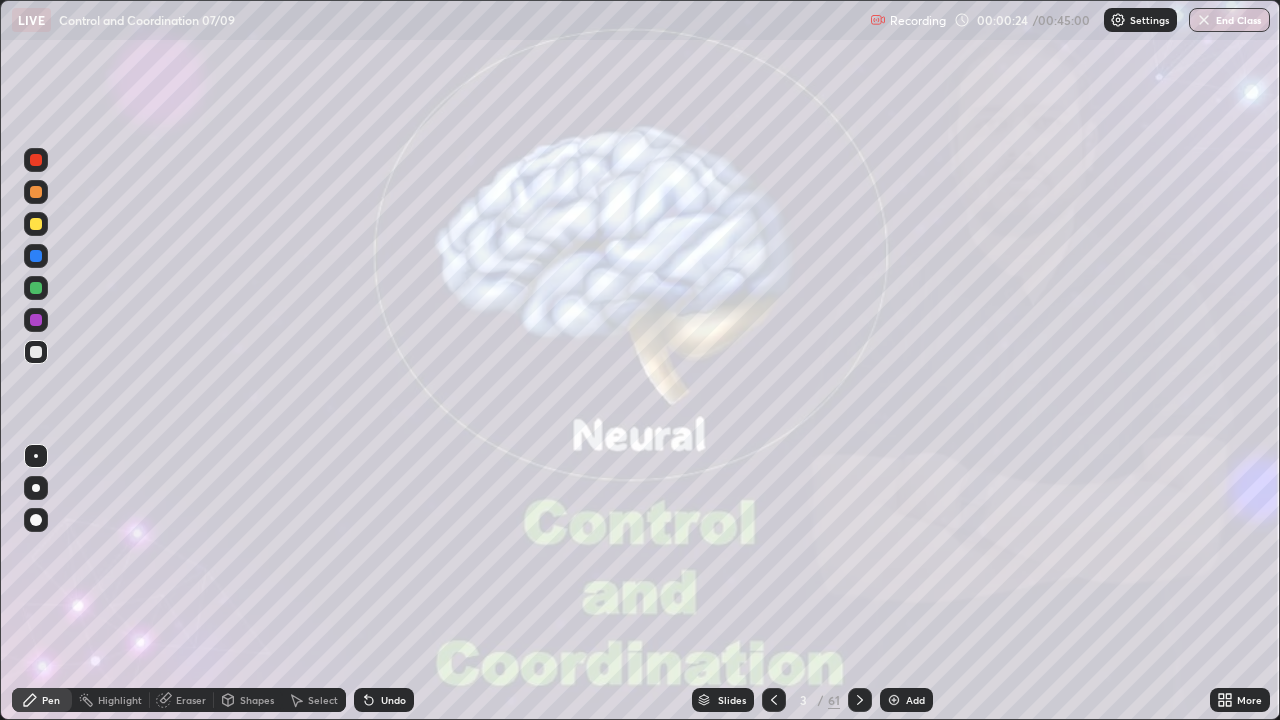 click on "Slides" at bounding box center (723, 700) 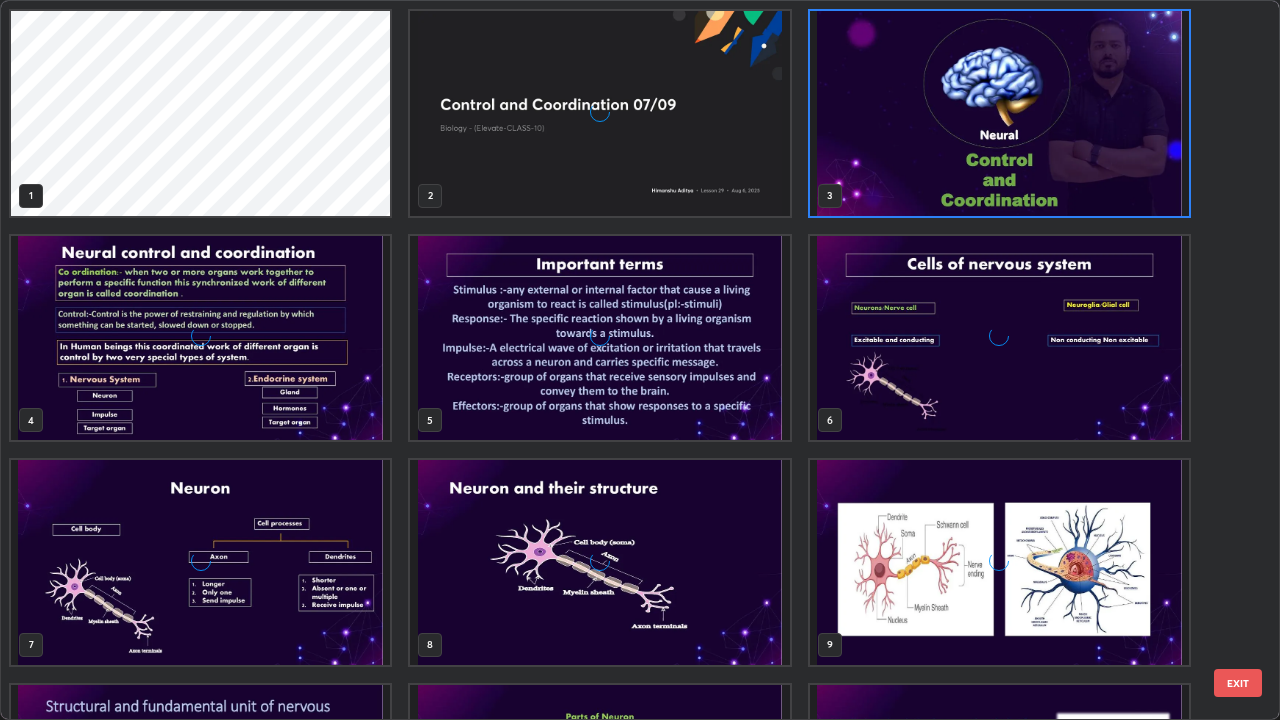scroll, scrollTop: 7, scrollLeft: 11, axis: both 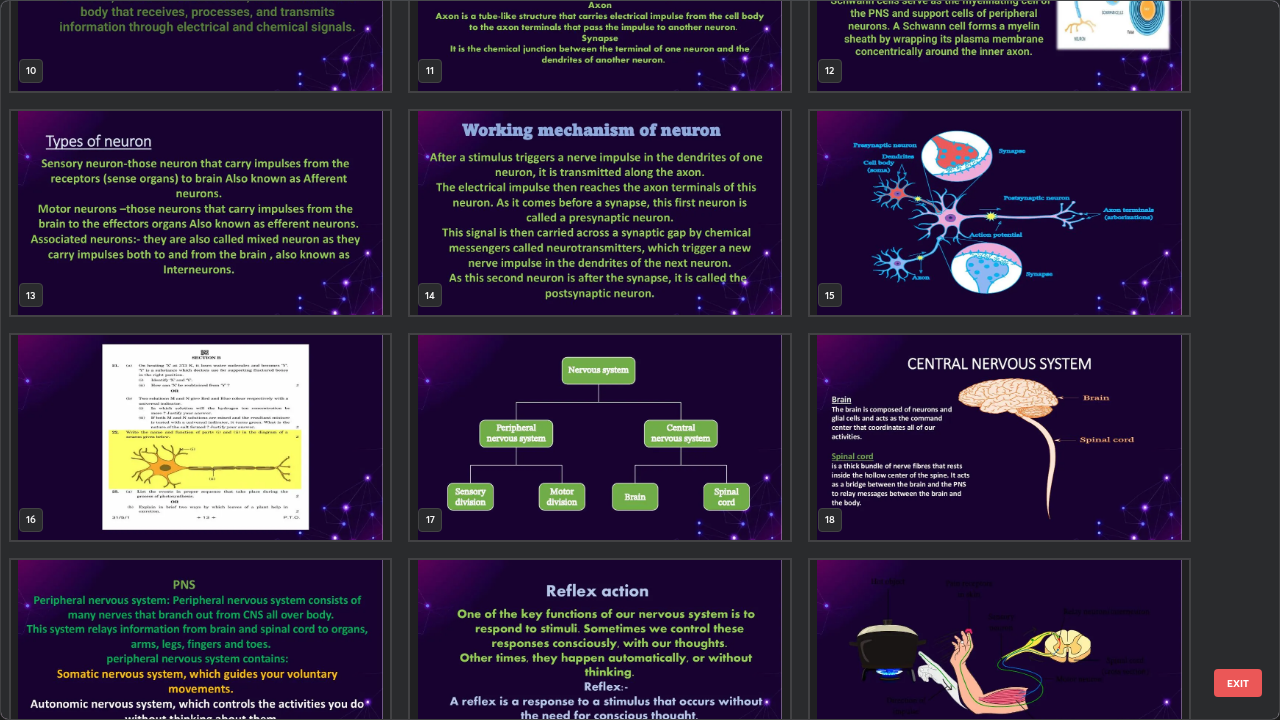 click at bounding box center (999, 437) 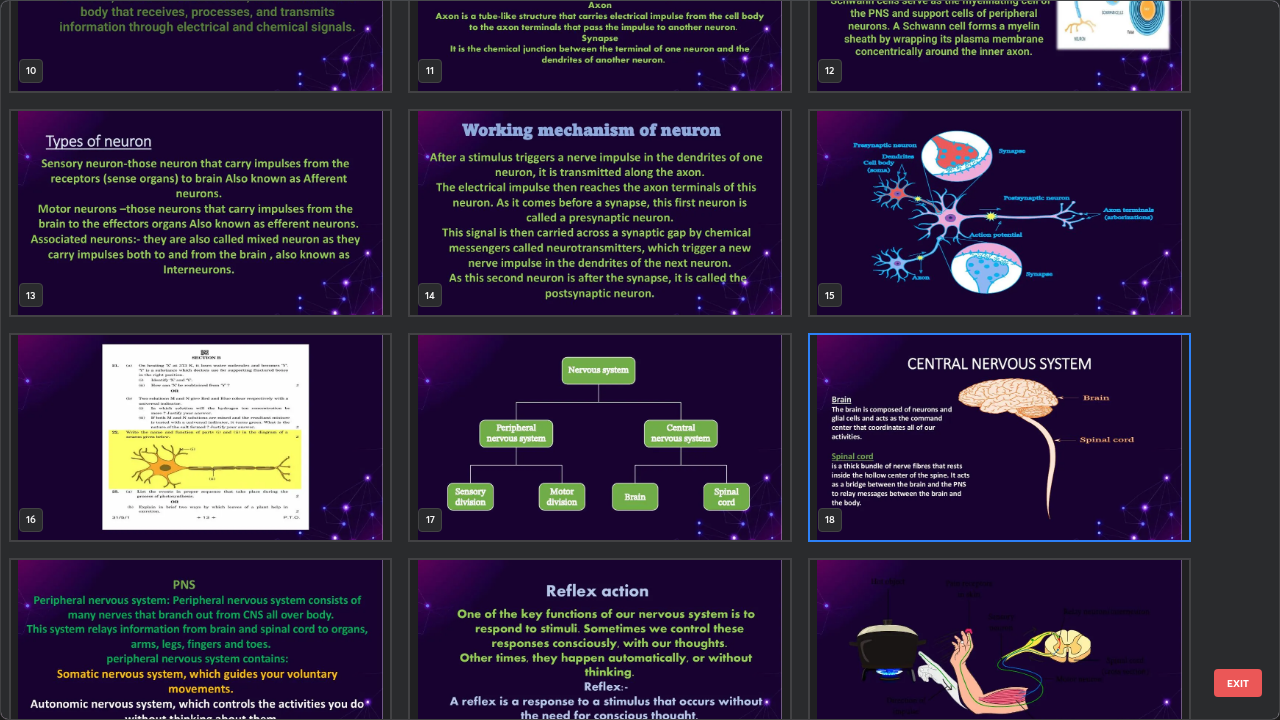 click at bounding box center (999, 437) 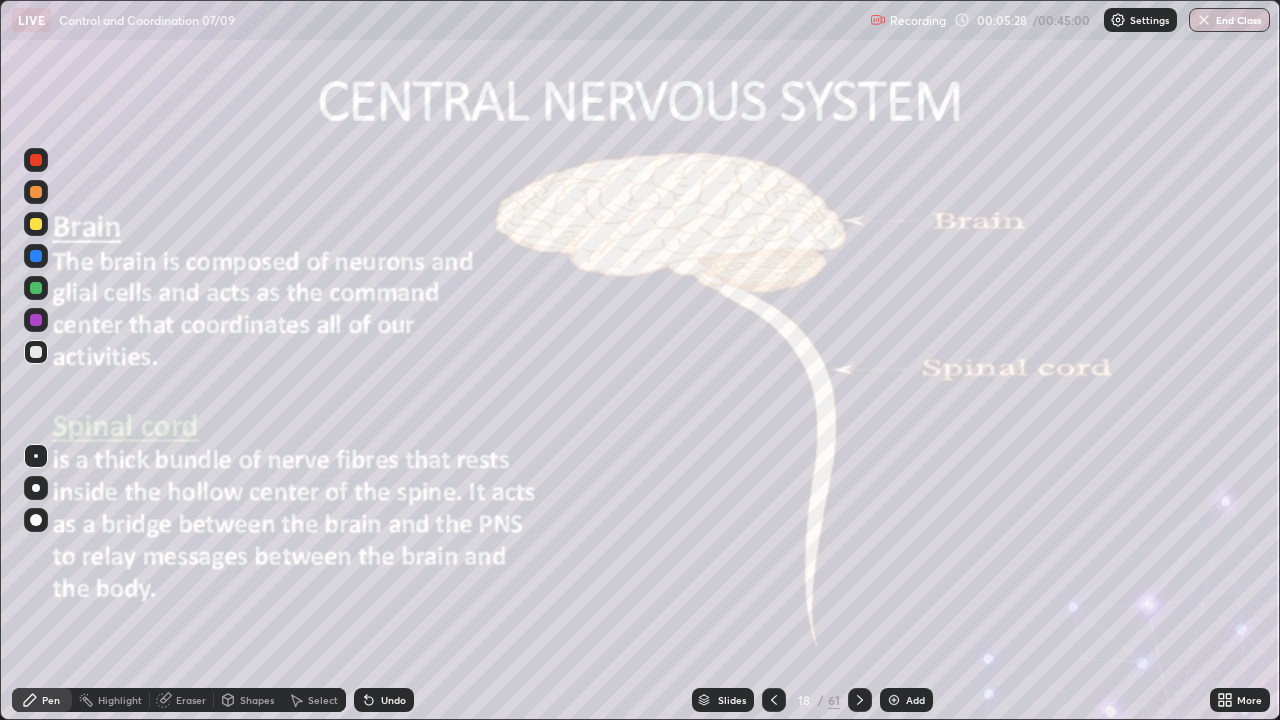 click at bounding box center [999, 437] 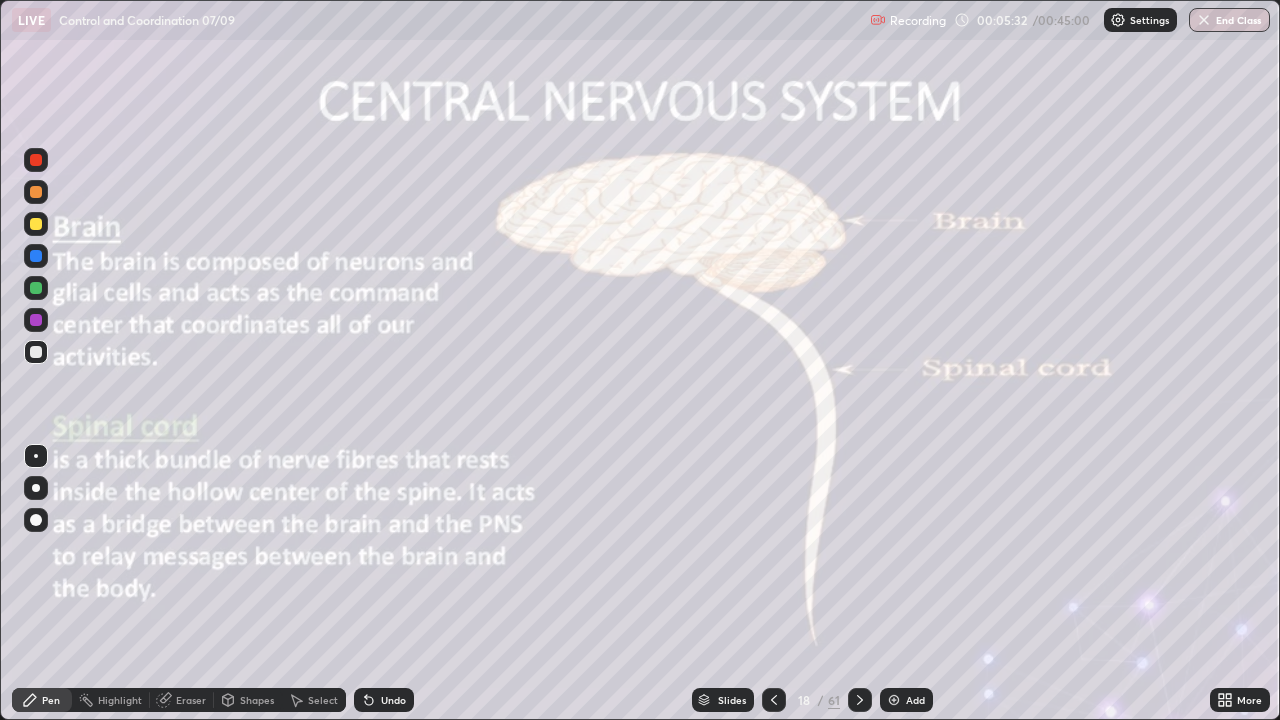 click 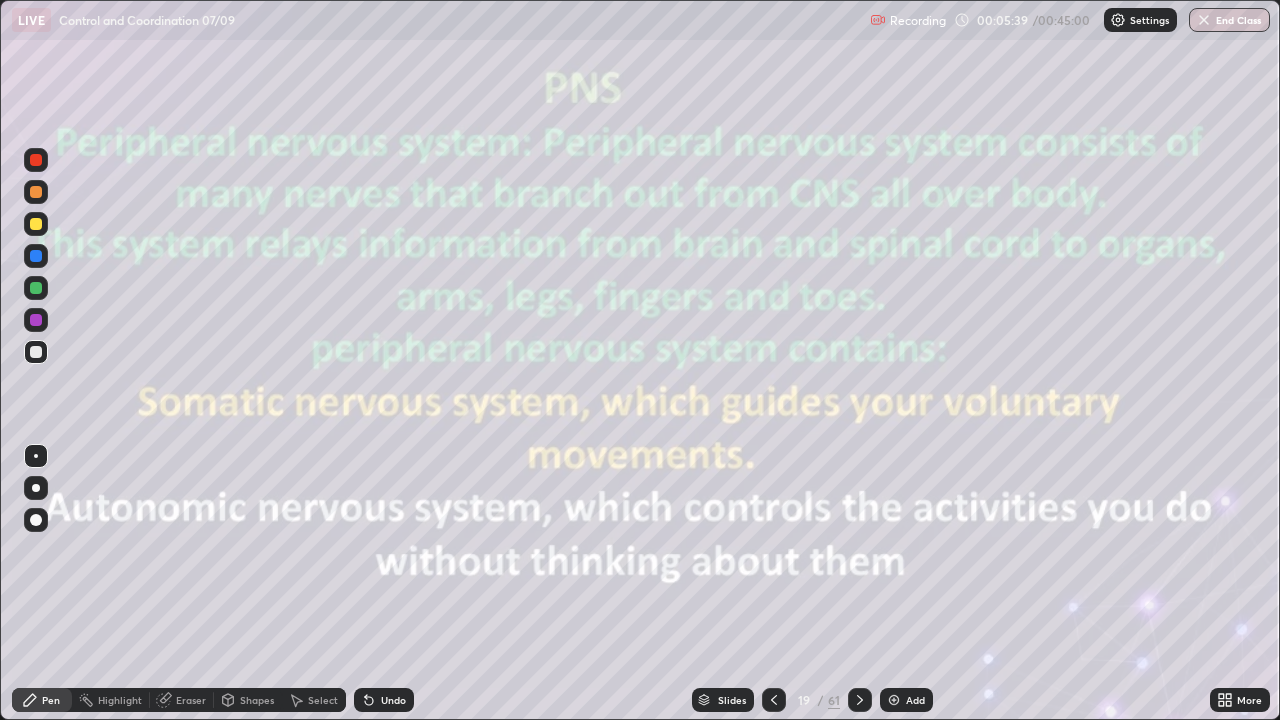 click on "Shapes" at bounding box center [257, 700] 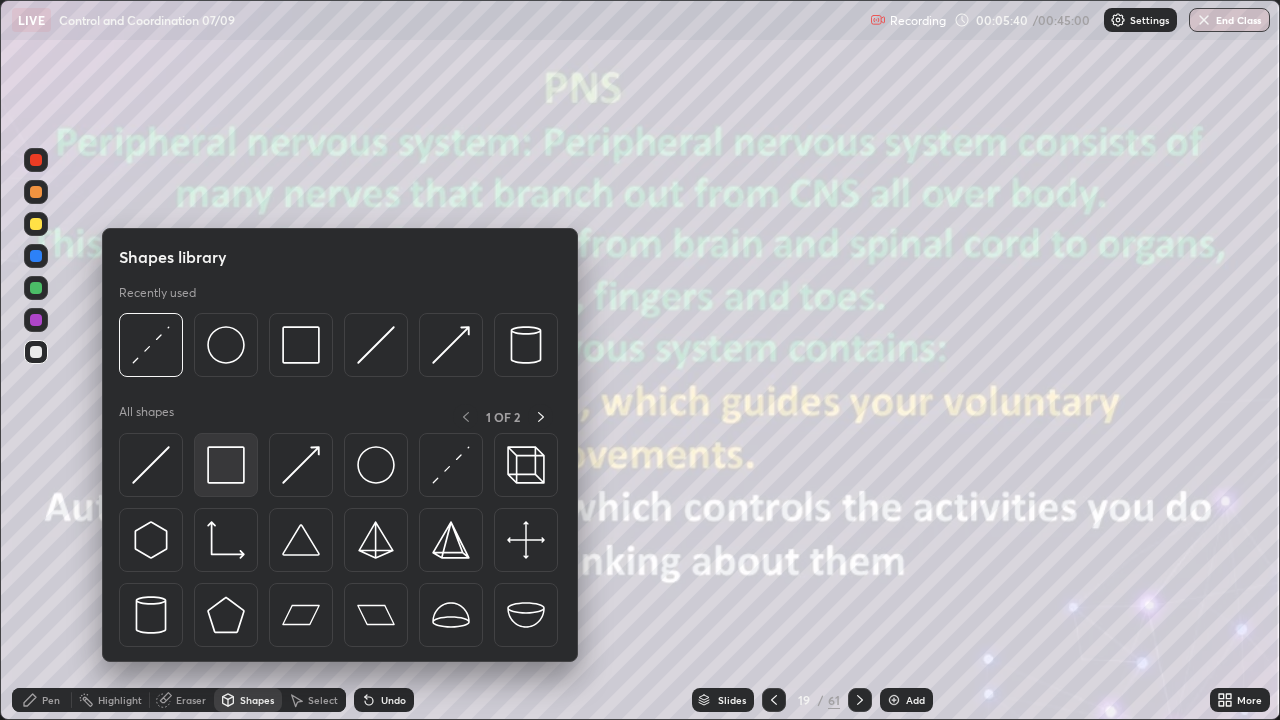 click at bounding box center (226, 465) 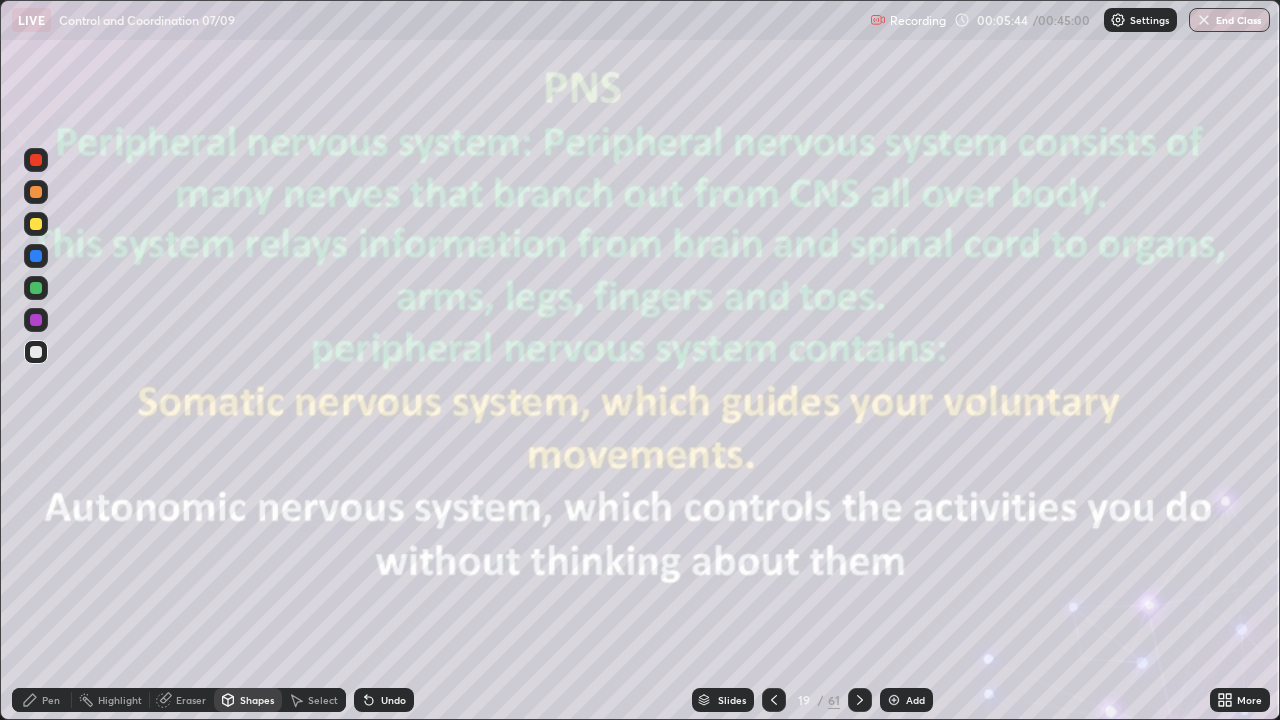 click on "Shapes" at bounding box center [257, 700] 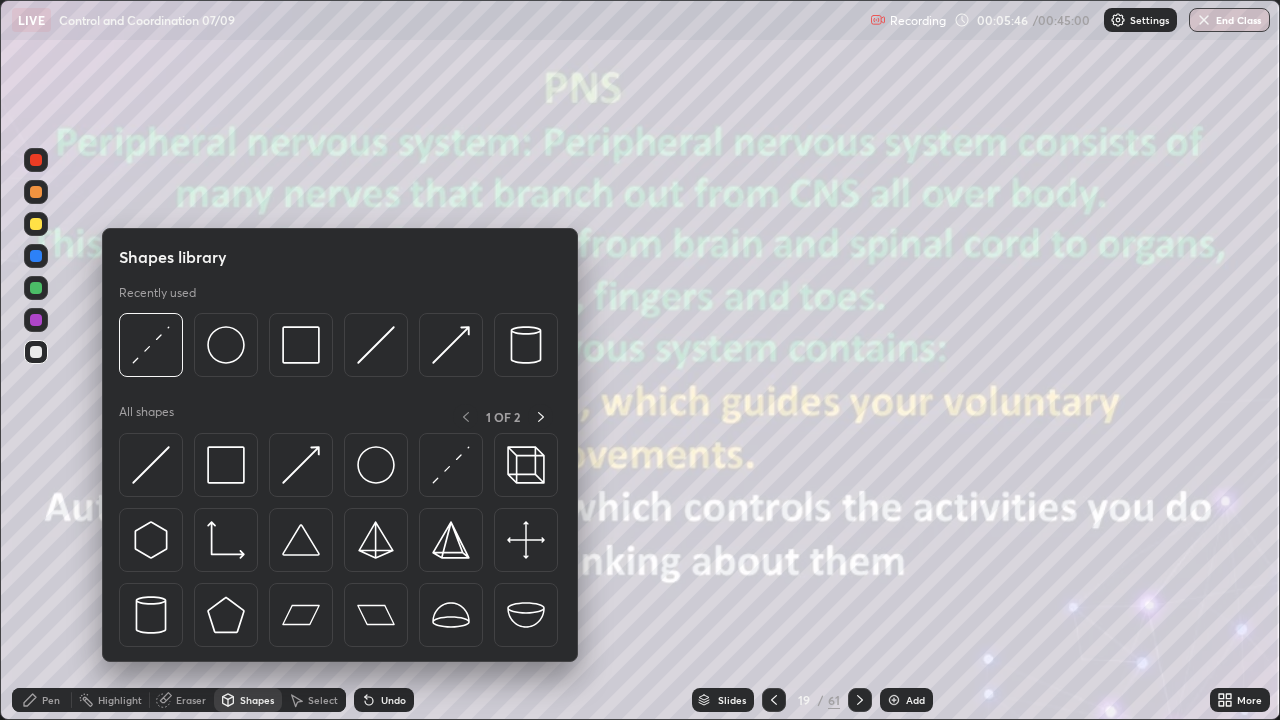 click at bounding box center (36, 320) 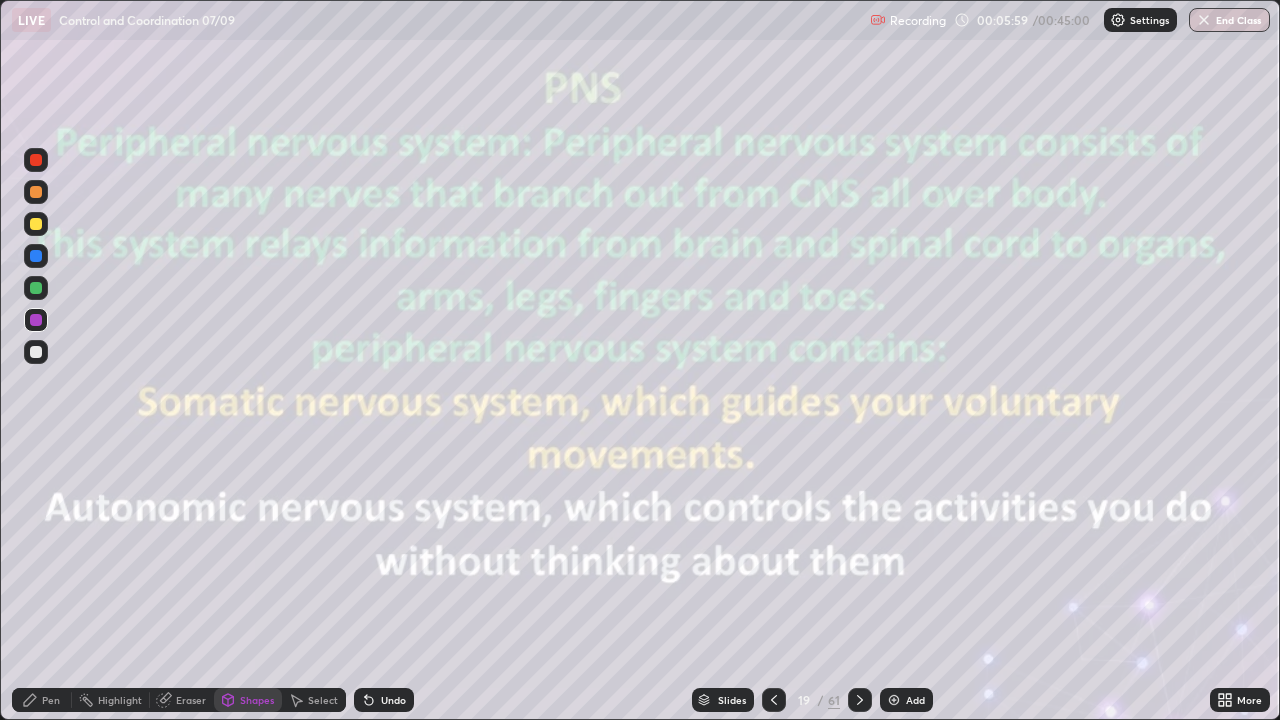 click on "Add" at bounding box center (915, 700) 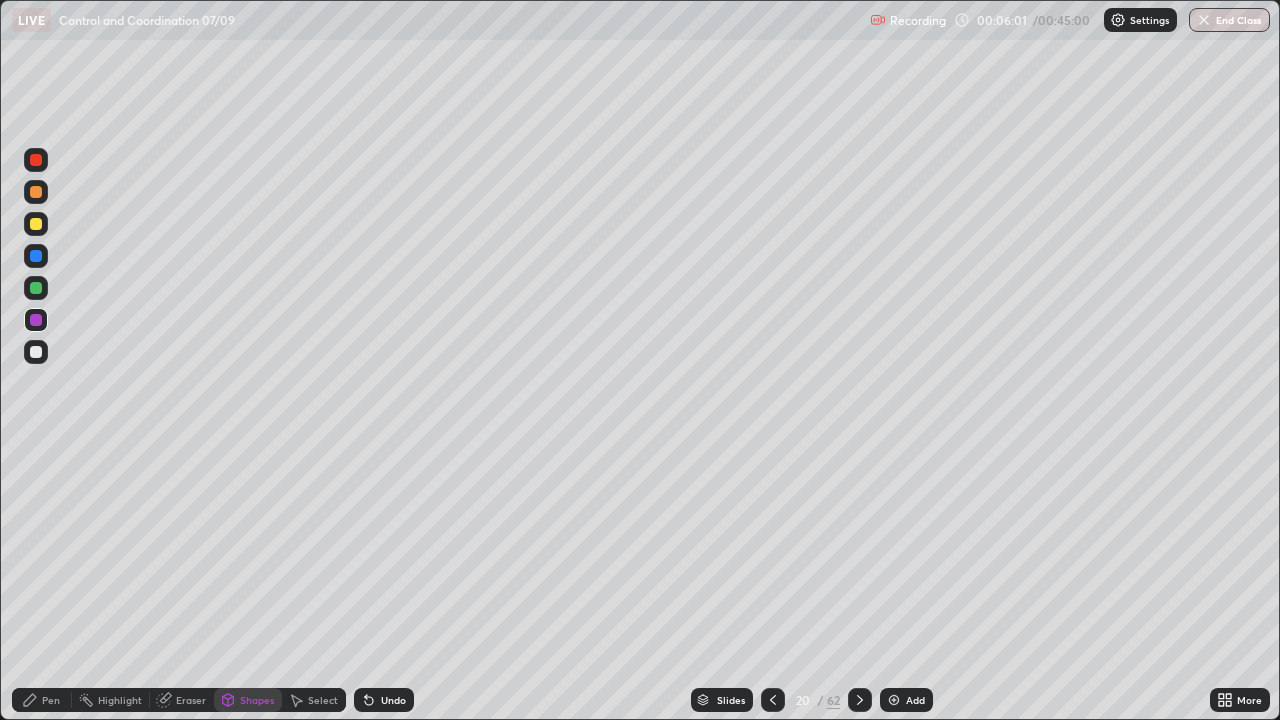 click on "Pen" at bounding box center [51, 700] 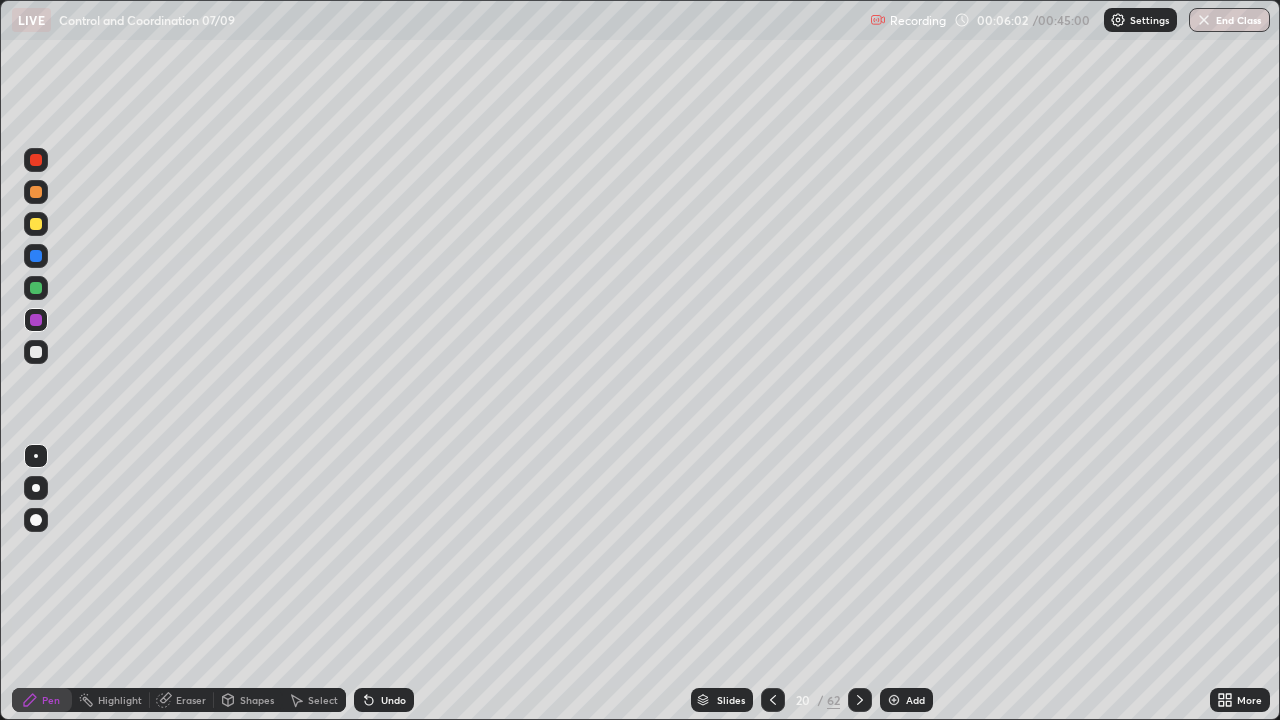 click at bounding box center (36, 352) 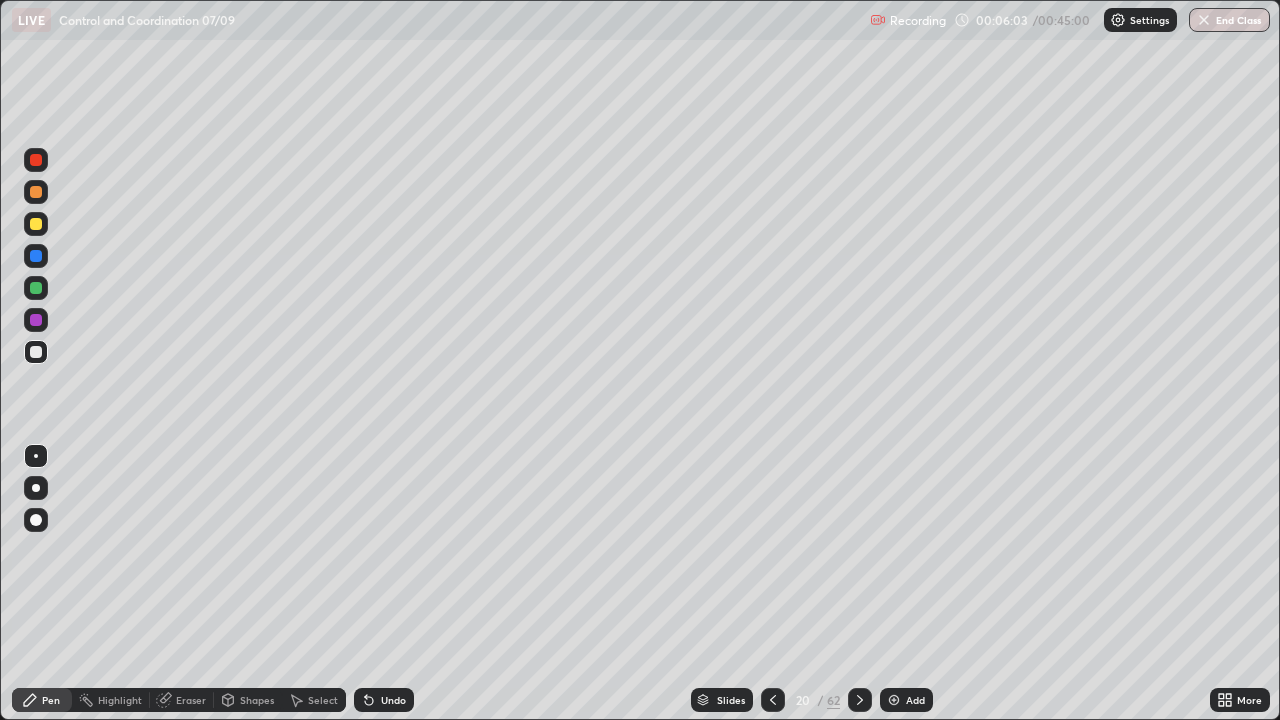 click on "Pen" at bounding box center [51, 700] 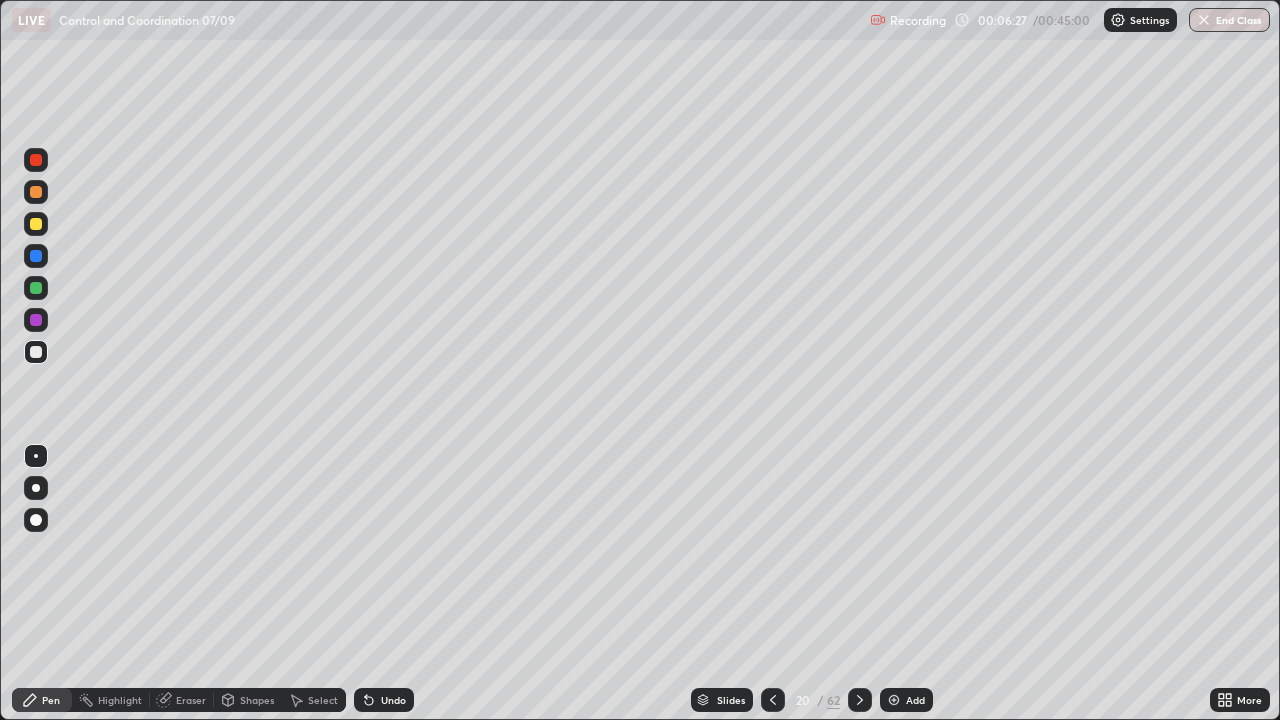 click at bounding box center [36, 488] 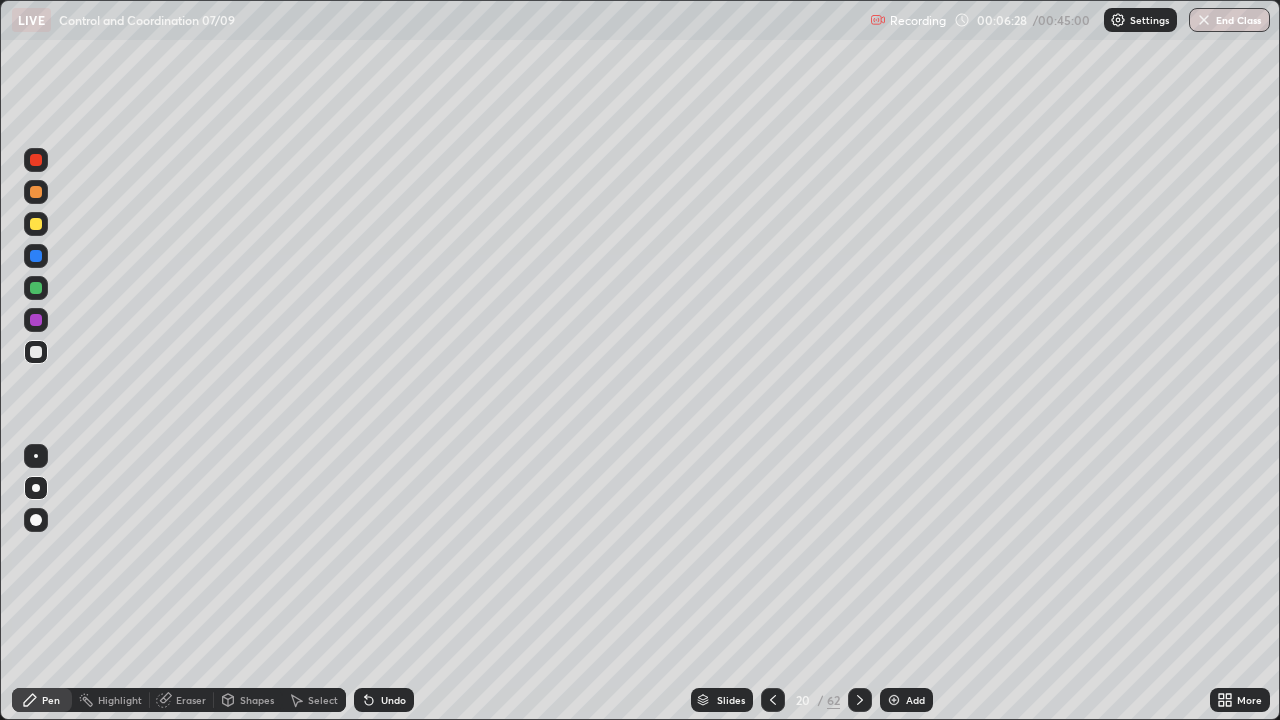 click at bounding box center [36, 456] 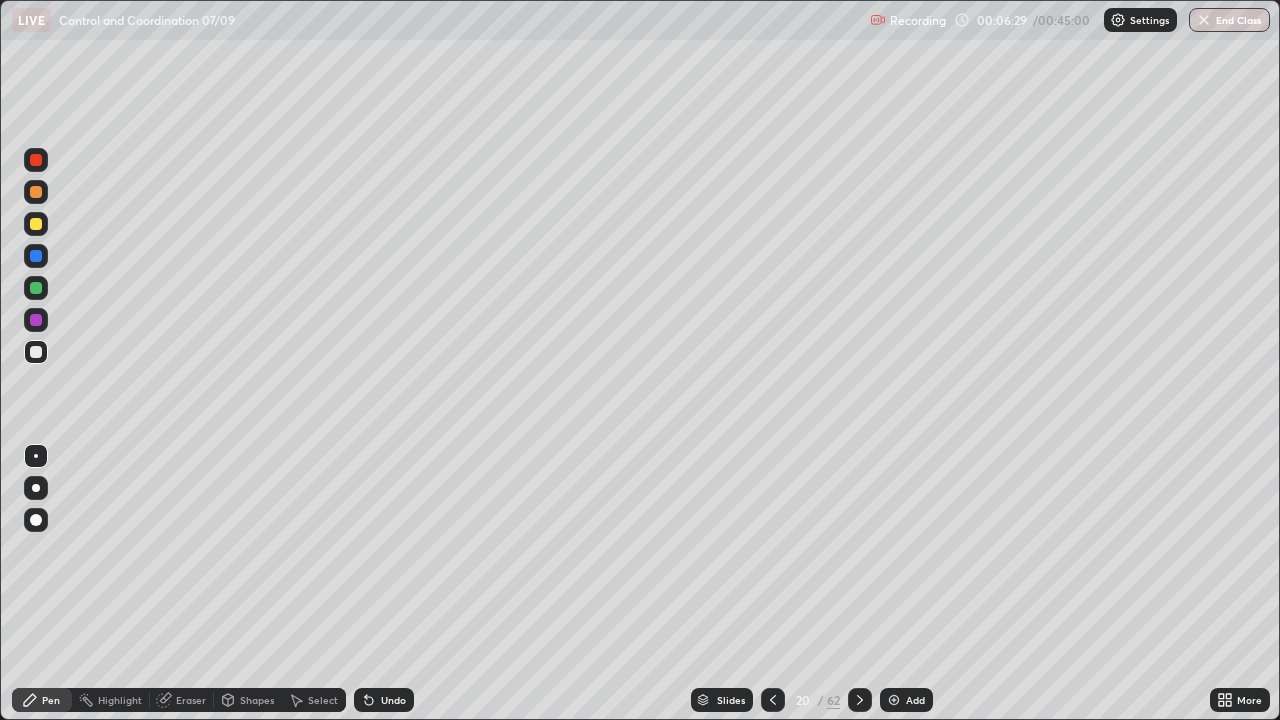 click at bounding box center [36, 224] 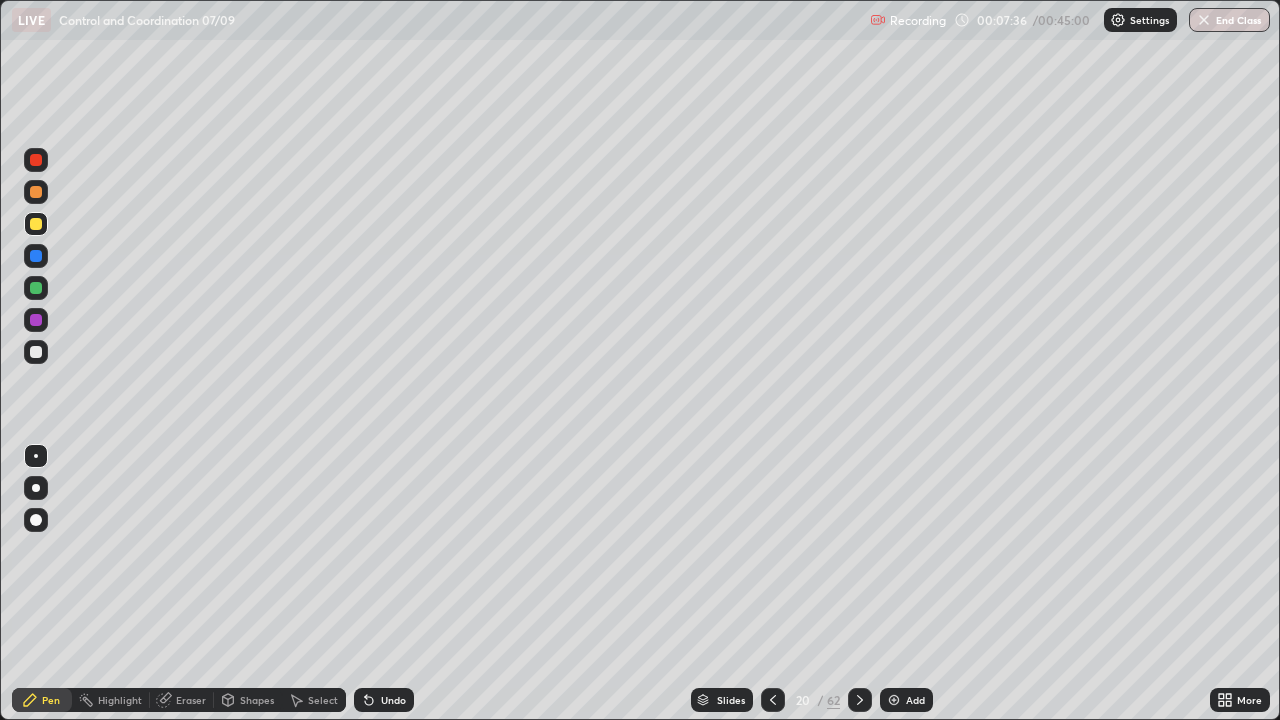 click at bounding box center [36, 352] 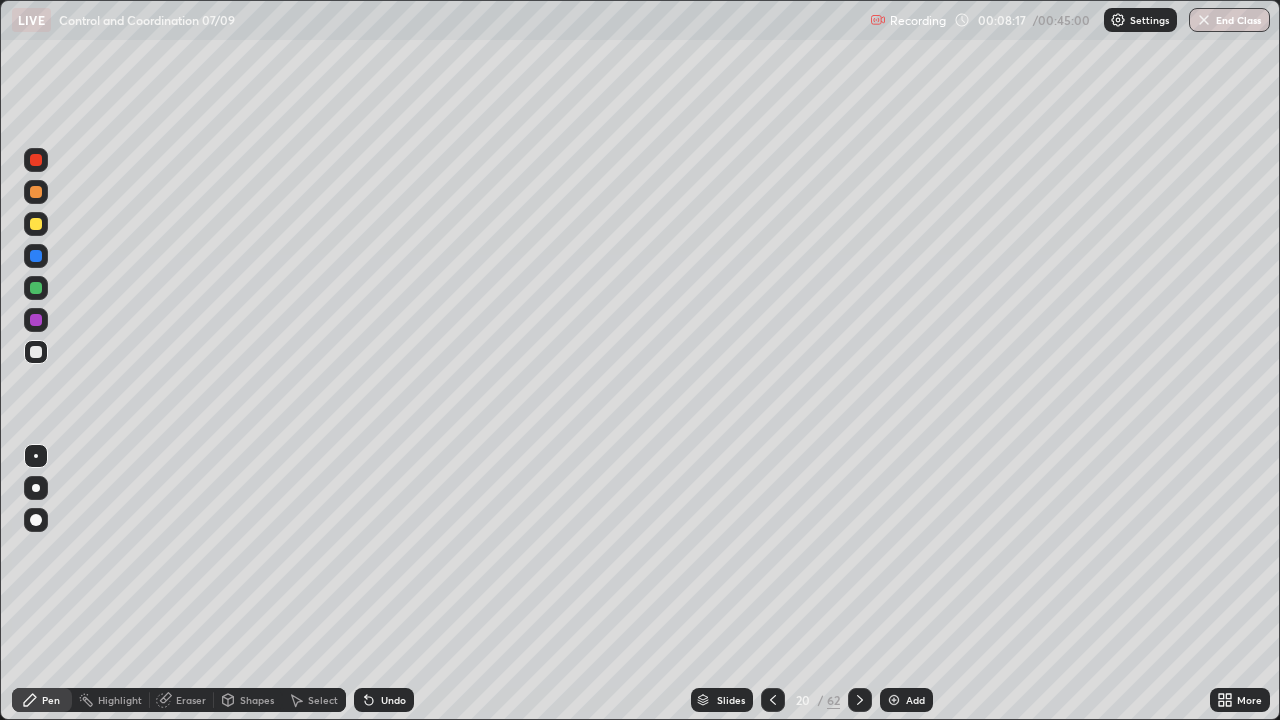 click at bounding box center [36, 256] 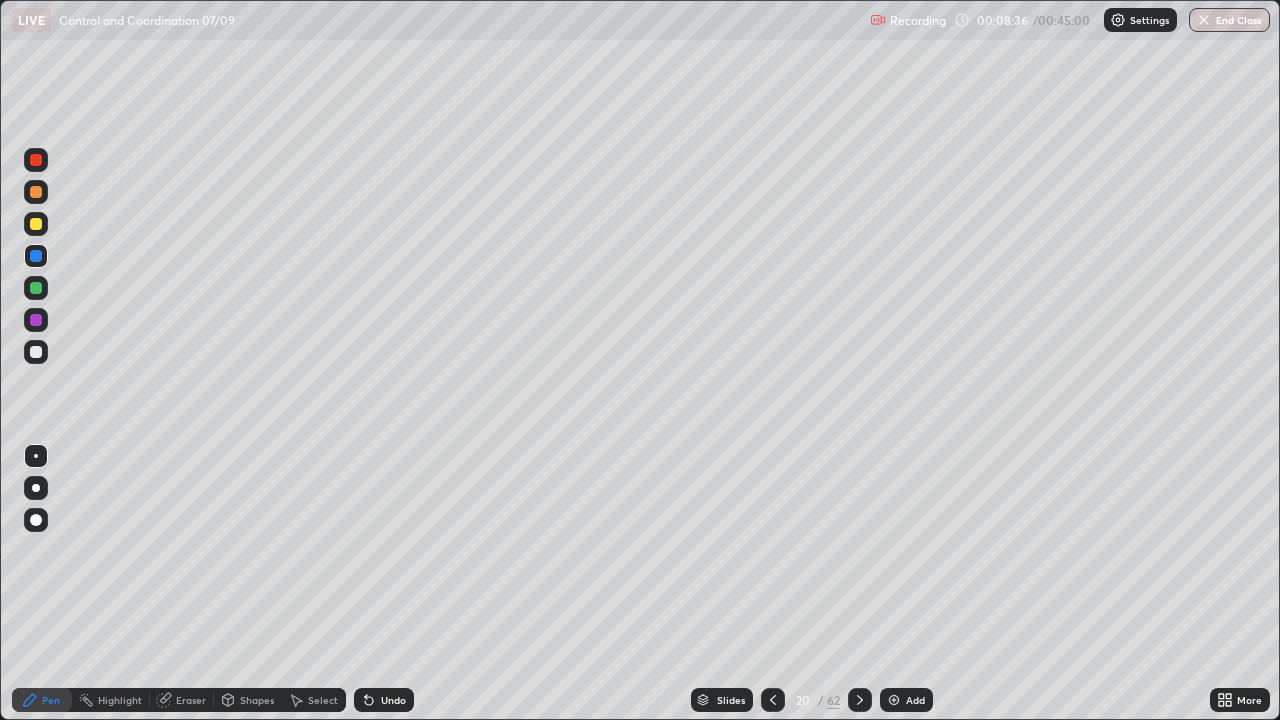 click at bounding box center [36, 256] 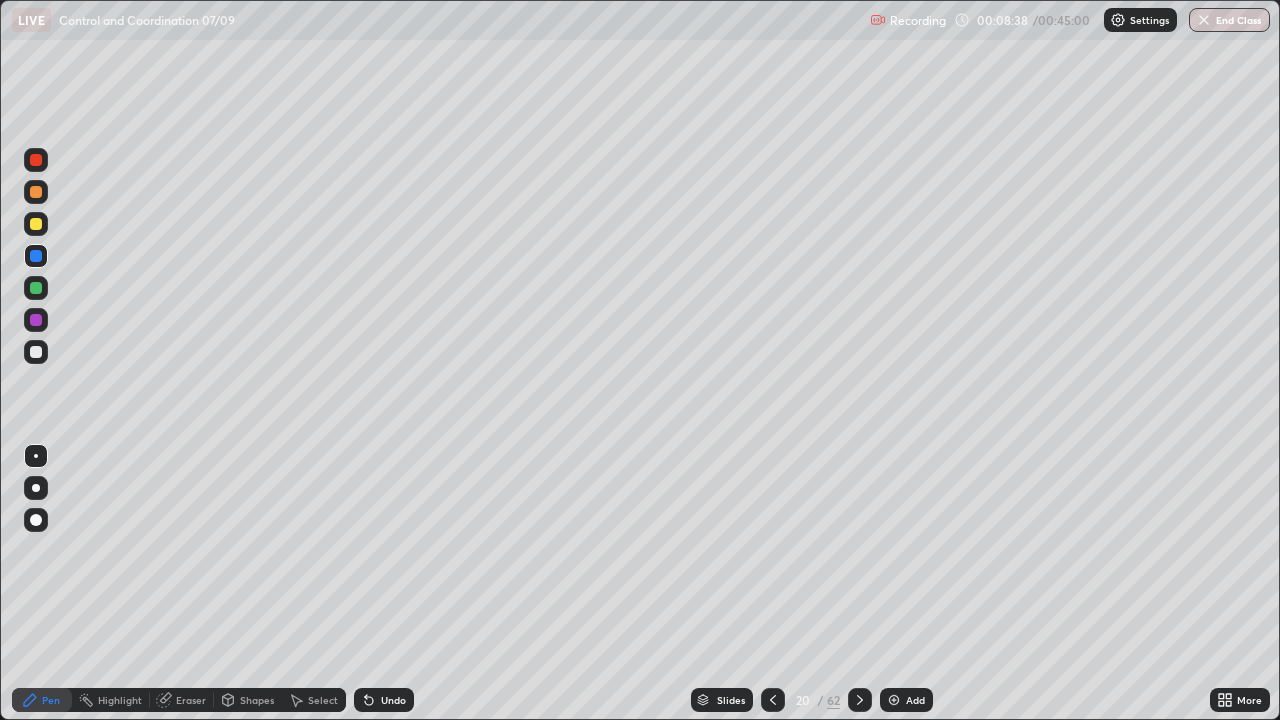 click at bounding box center [36, 224] 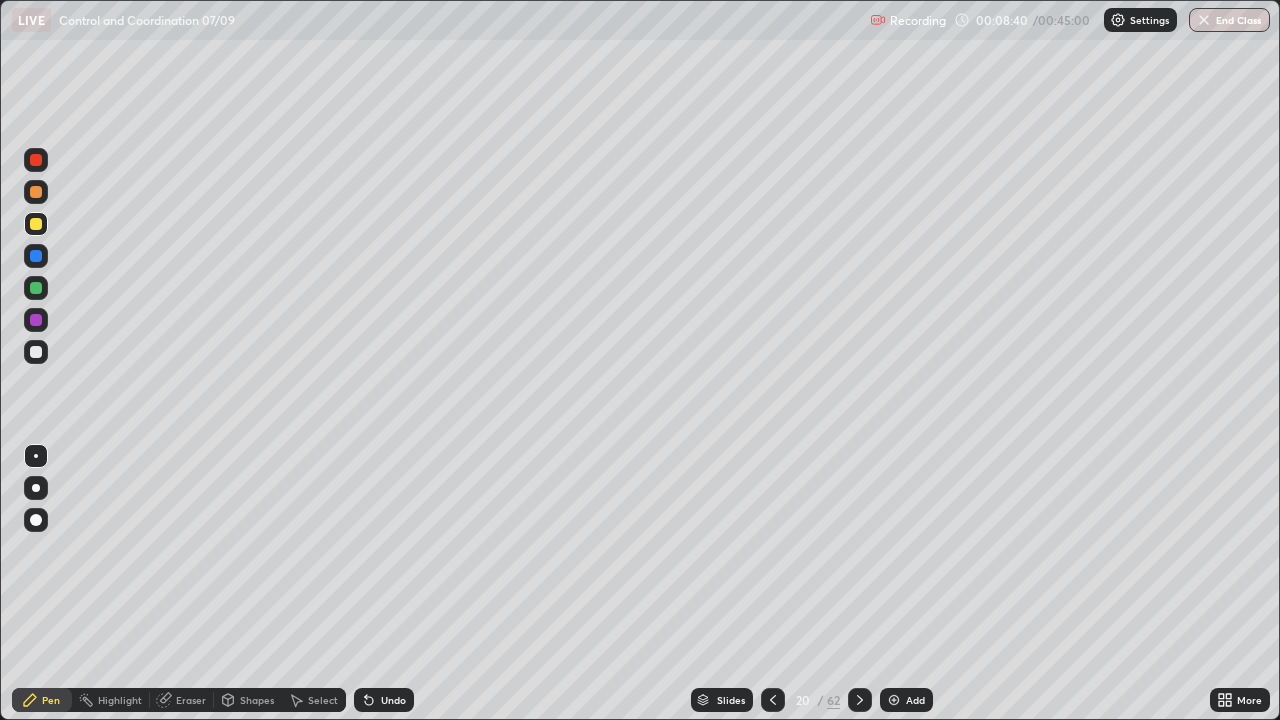 click at bounding box center [36, 160] 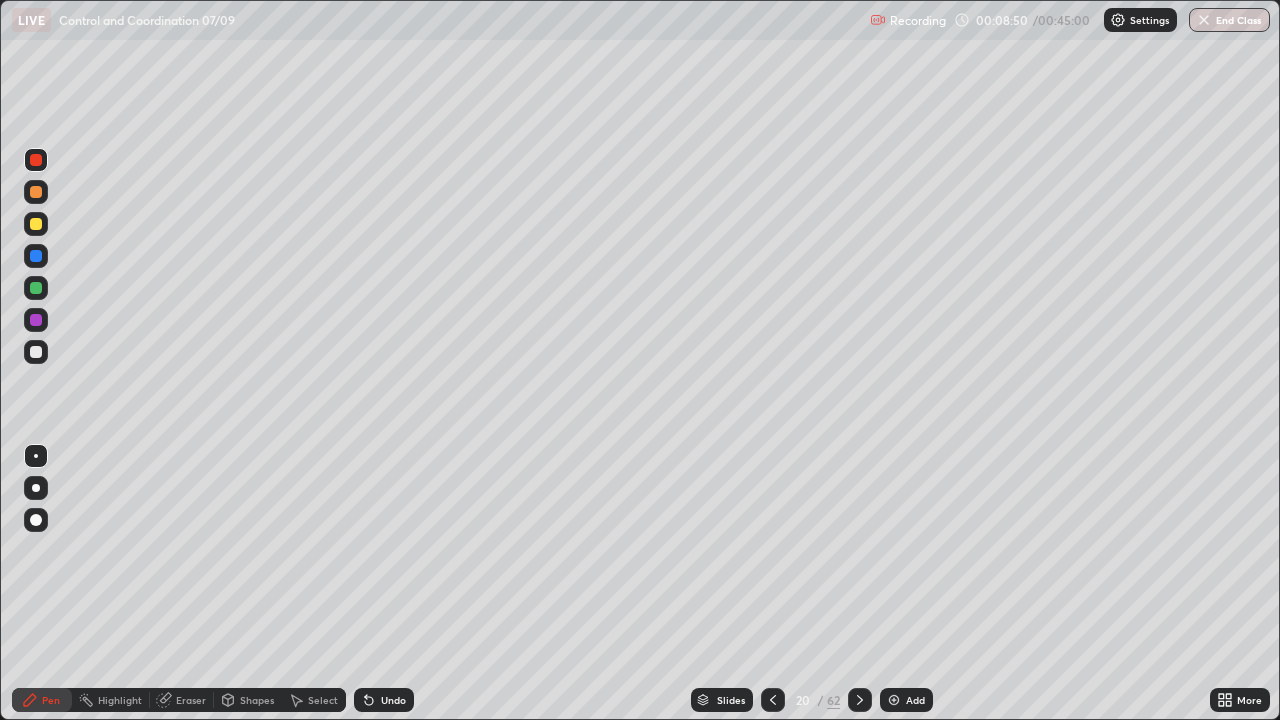 click at bounding box center (36, 352) 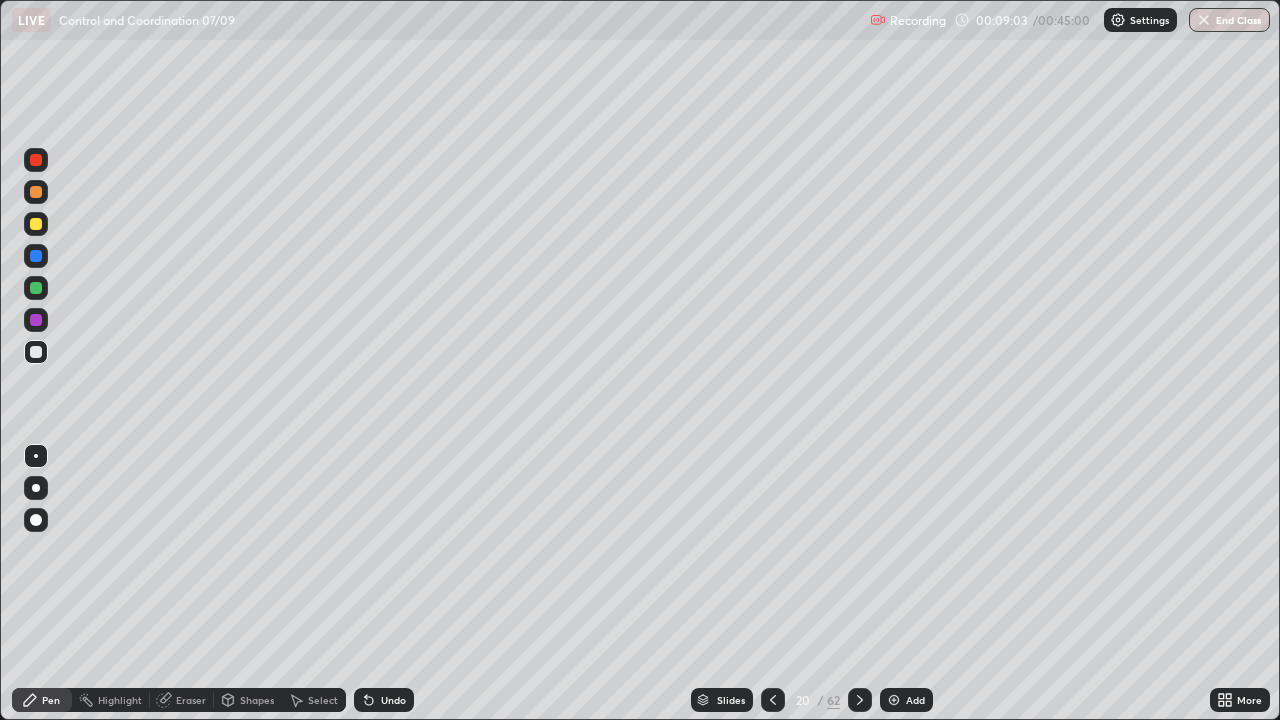 click at bounding box center (36, 160) 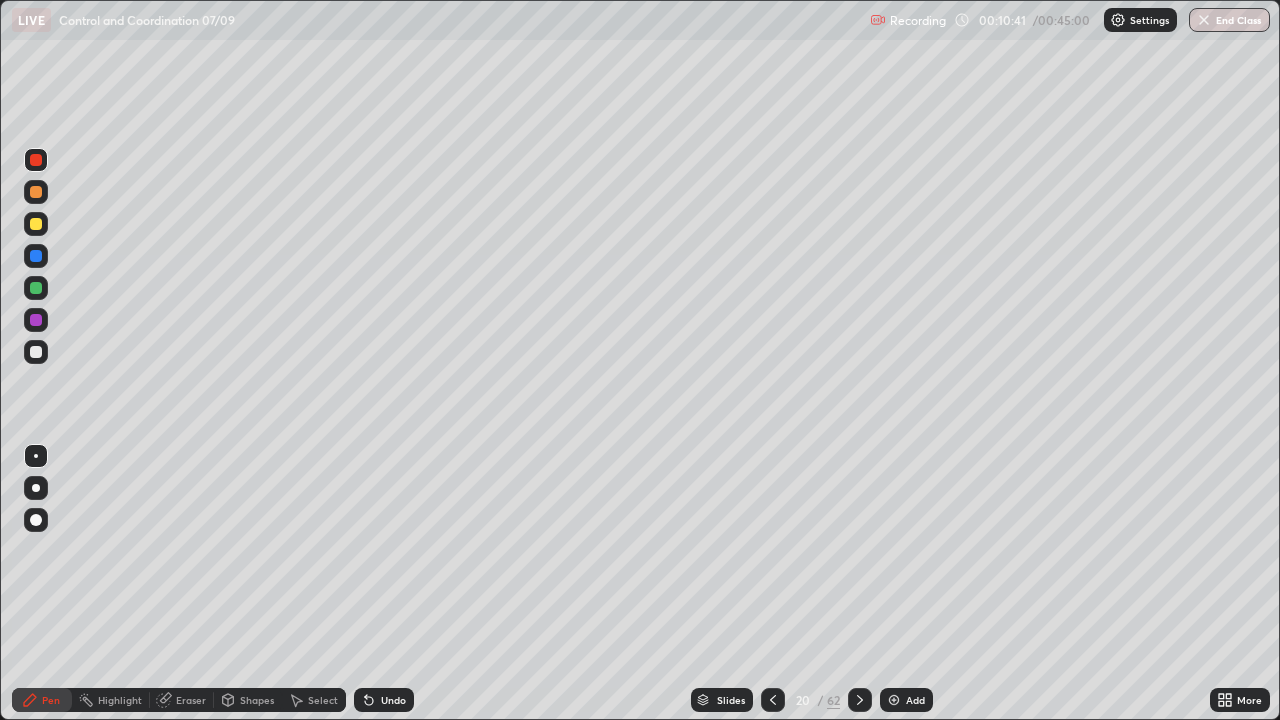 click on "Shapes" at bounding box center [257, 700] 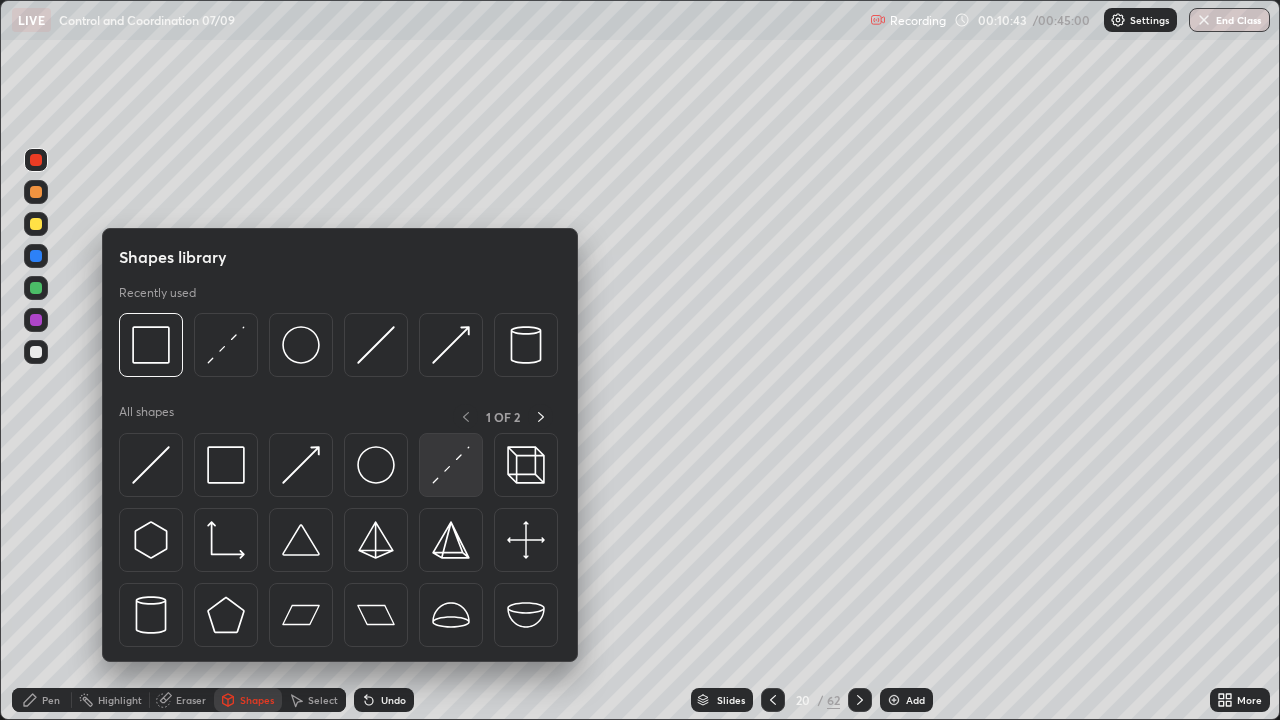 click at bounding box center [451, 465] 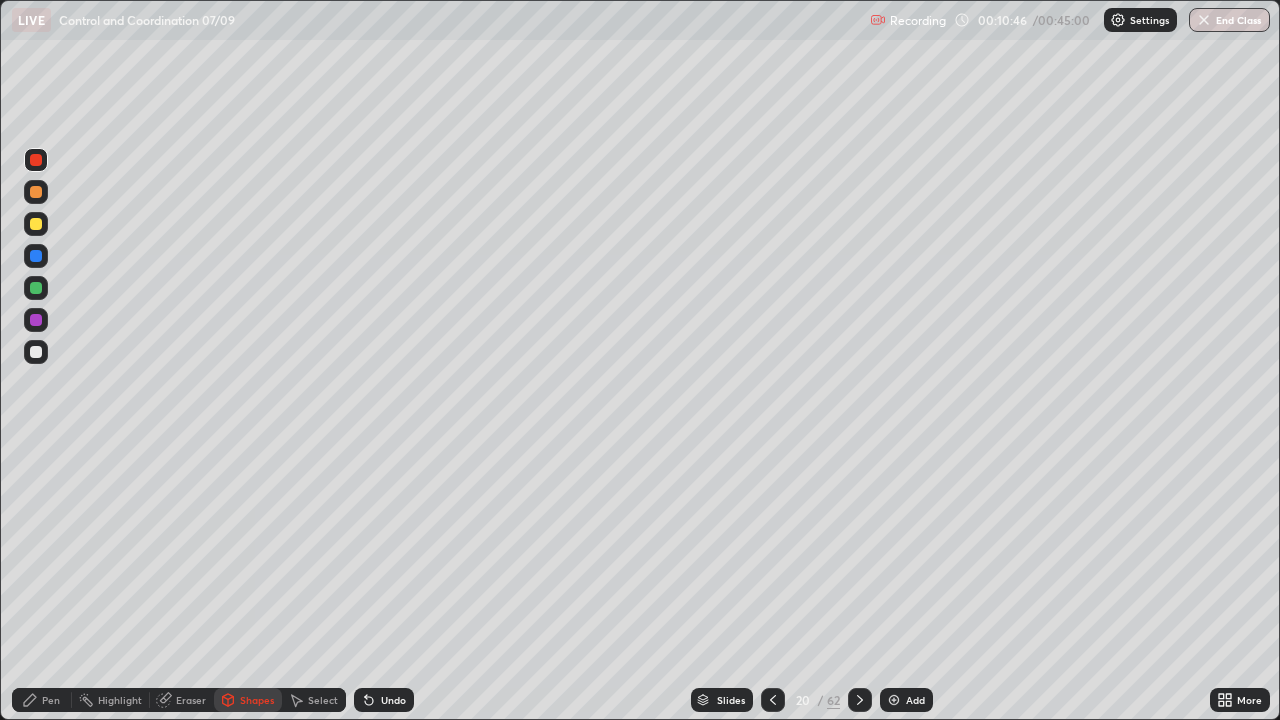 click at bounding box center (36, 256) 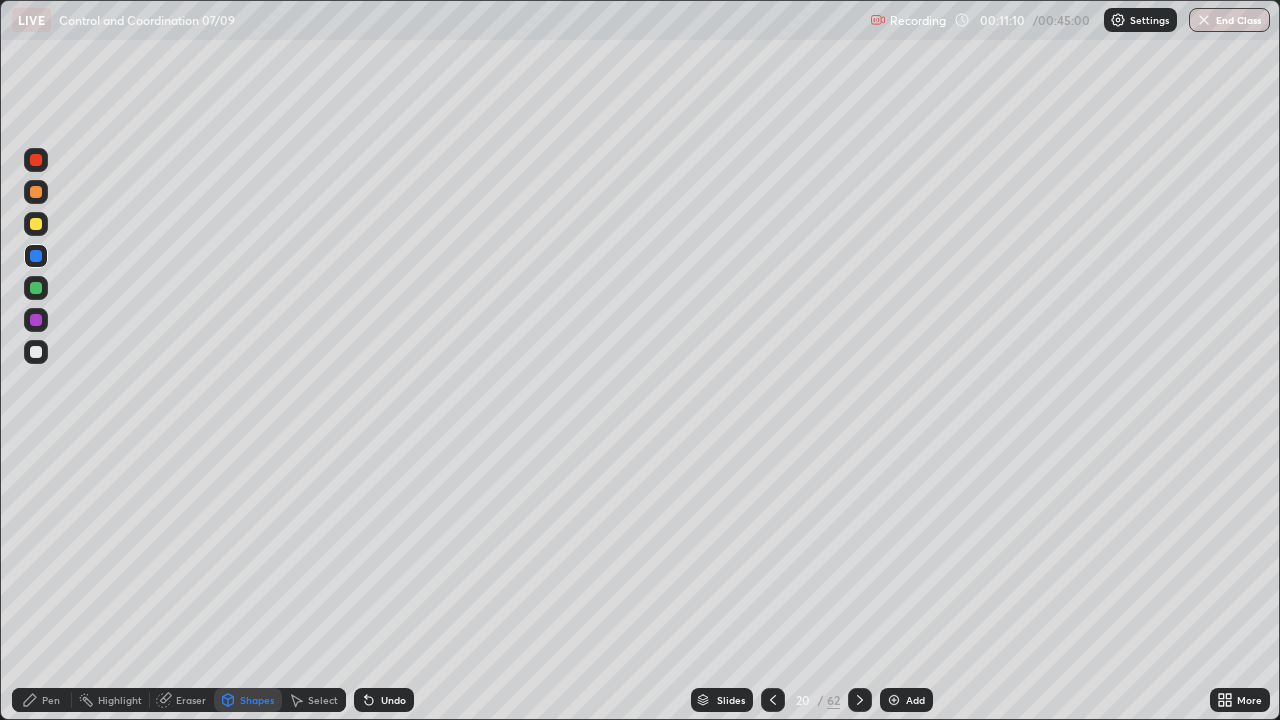click at bounding box center (773, 700) 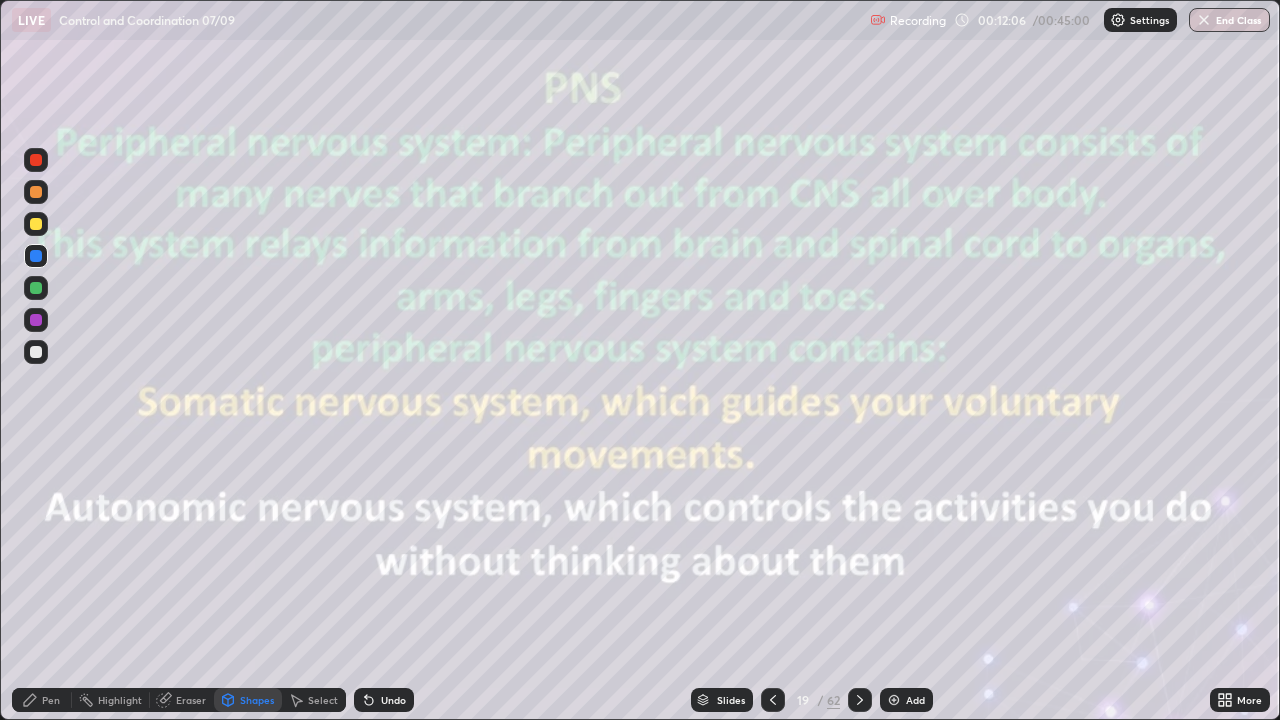 click on "Shapes" at bounding box center [257, 700] 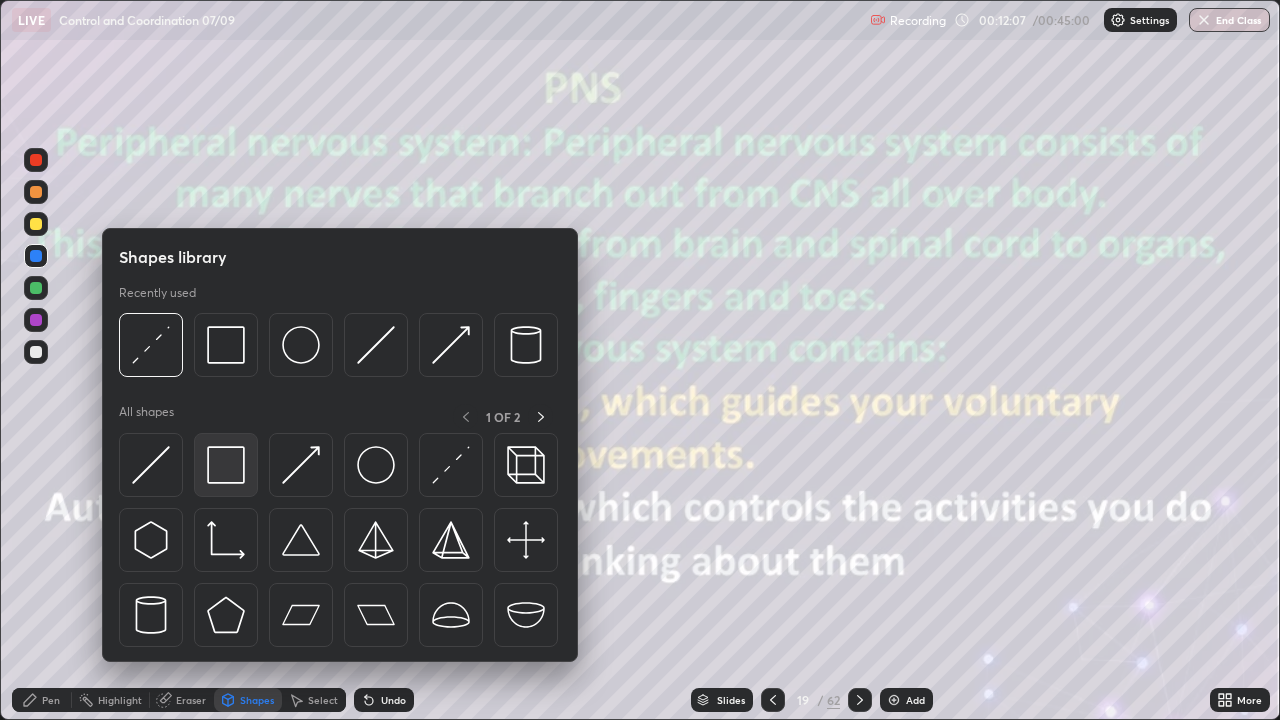 click at bounding box center [226, 465] 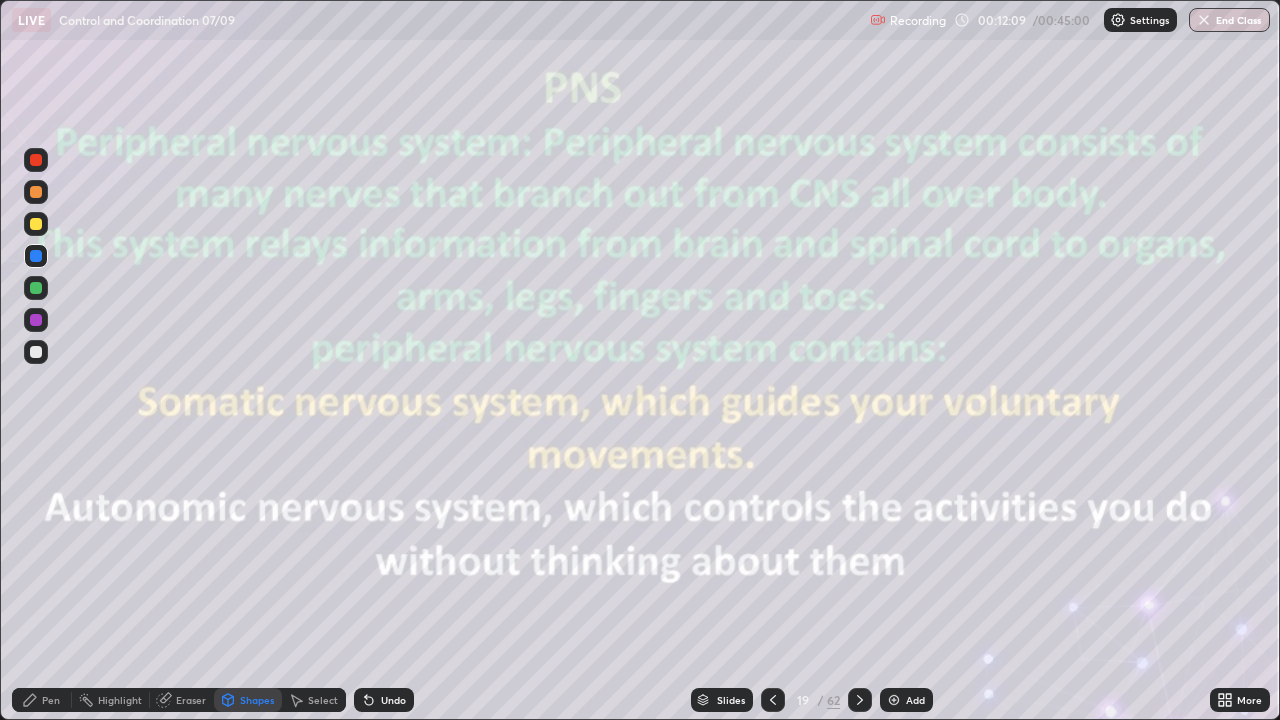 click on "Undo" at bounding box center [393, 700] 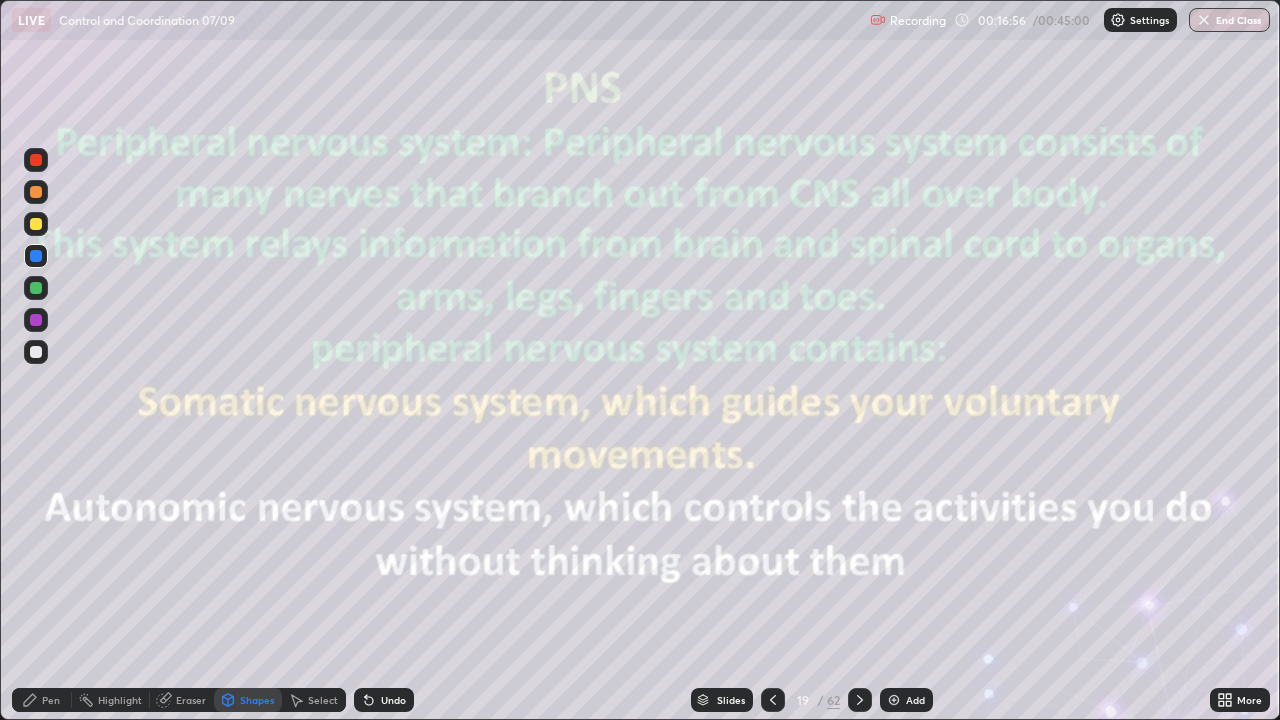 click 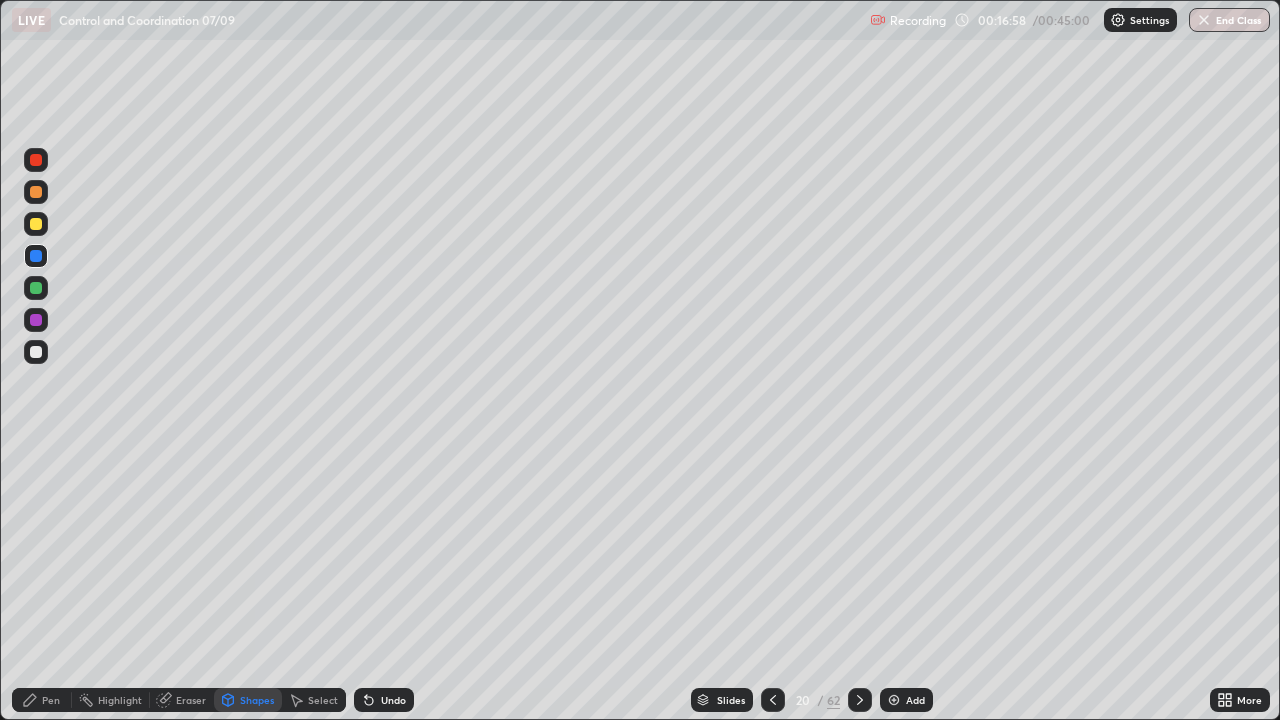 click 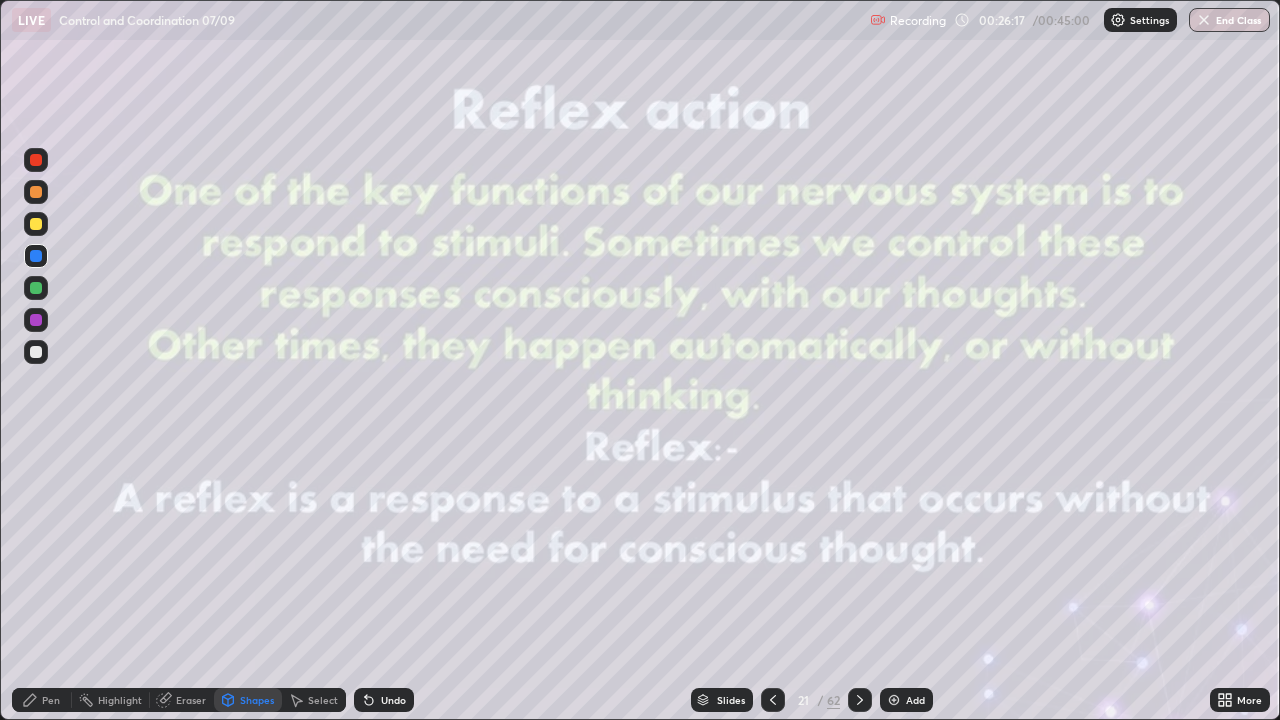 click at bounding box center [860, 700] 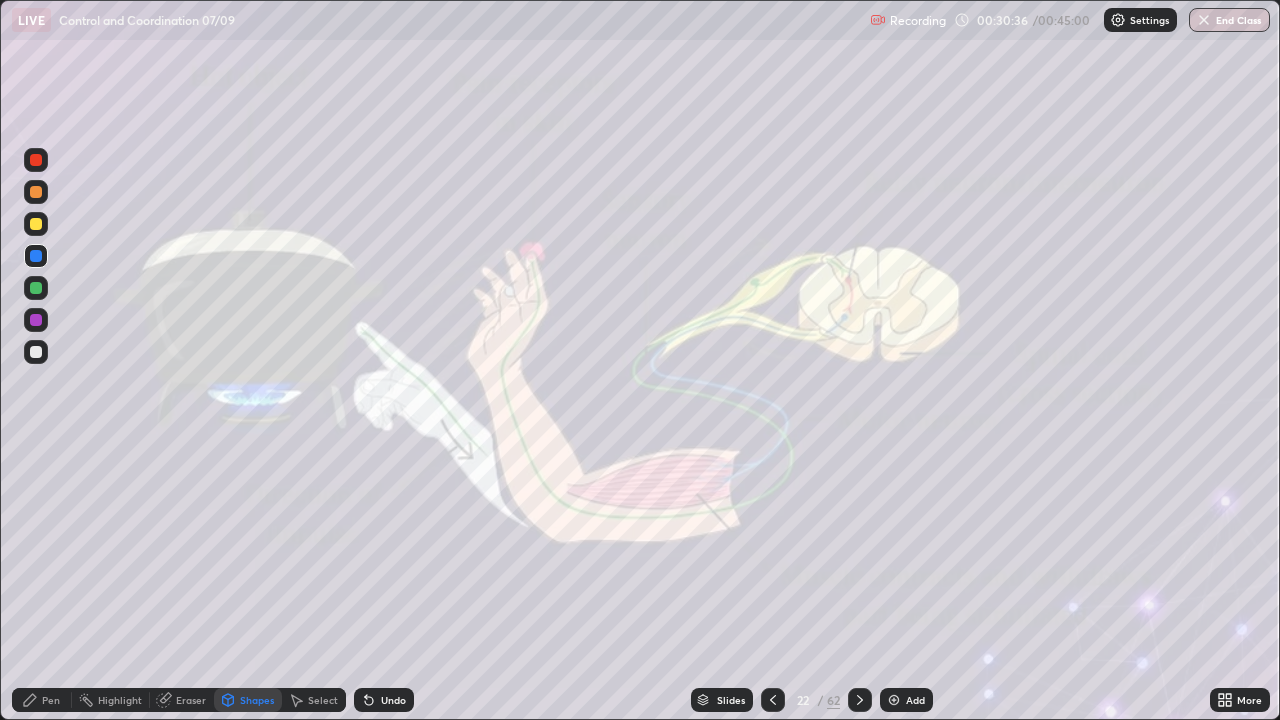 click on "Undo" at bounding box center (393, 700) 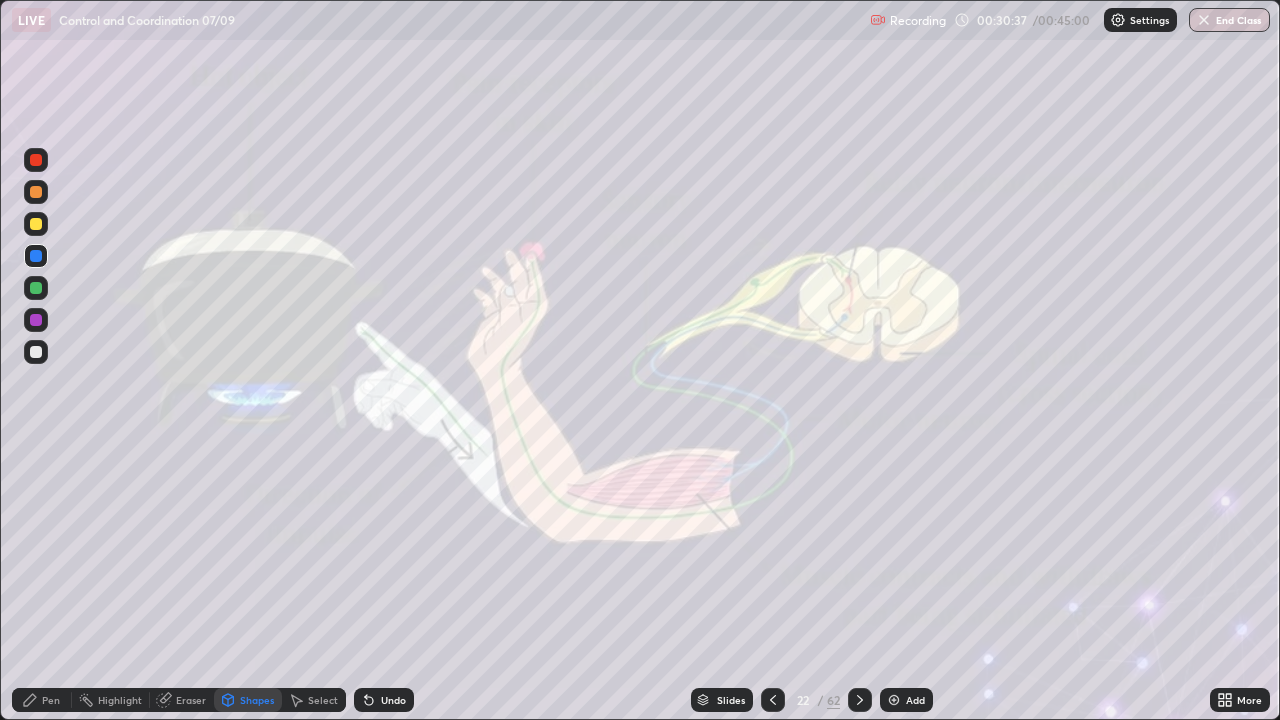 click on "Undo" at bounding box center (384, 700) 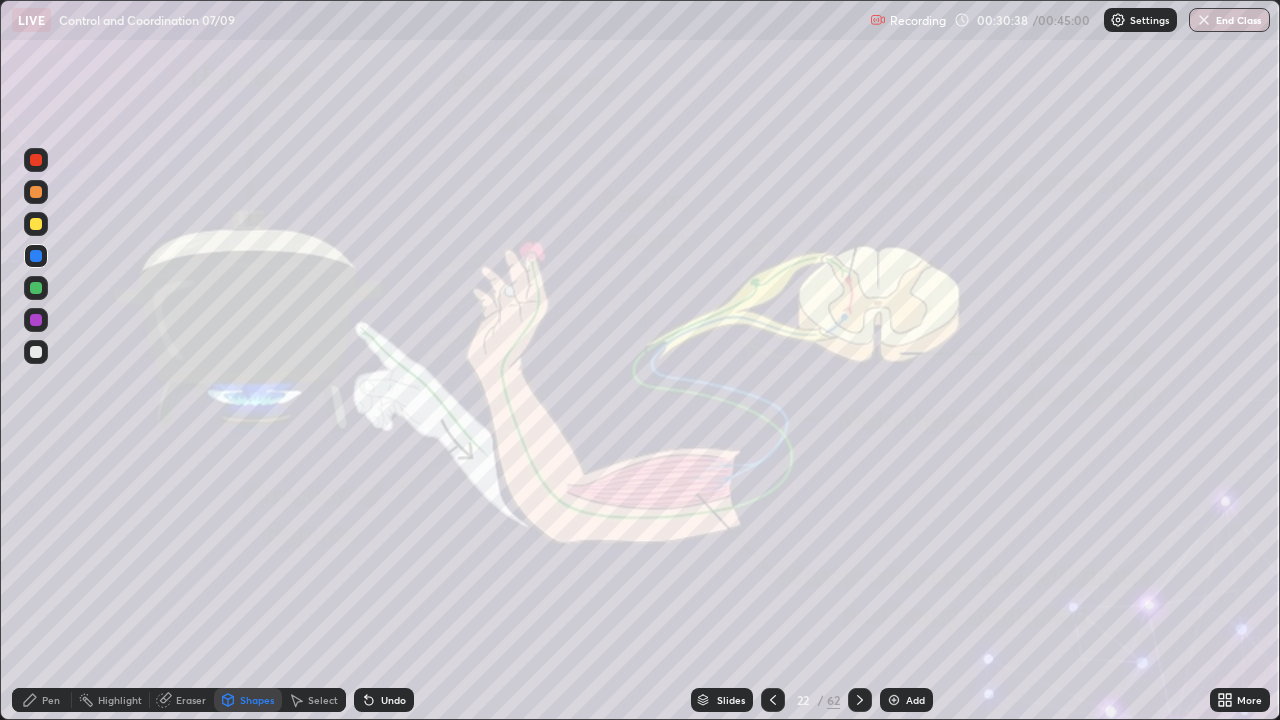 click on "Undo" at bounding box center (393, 700) 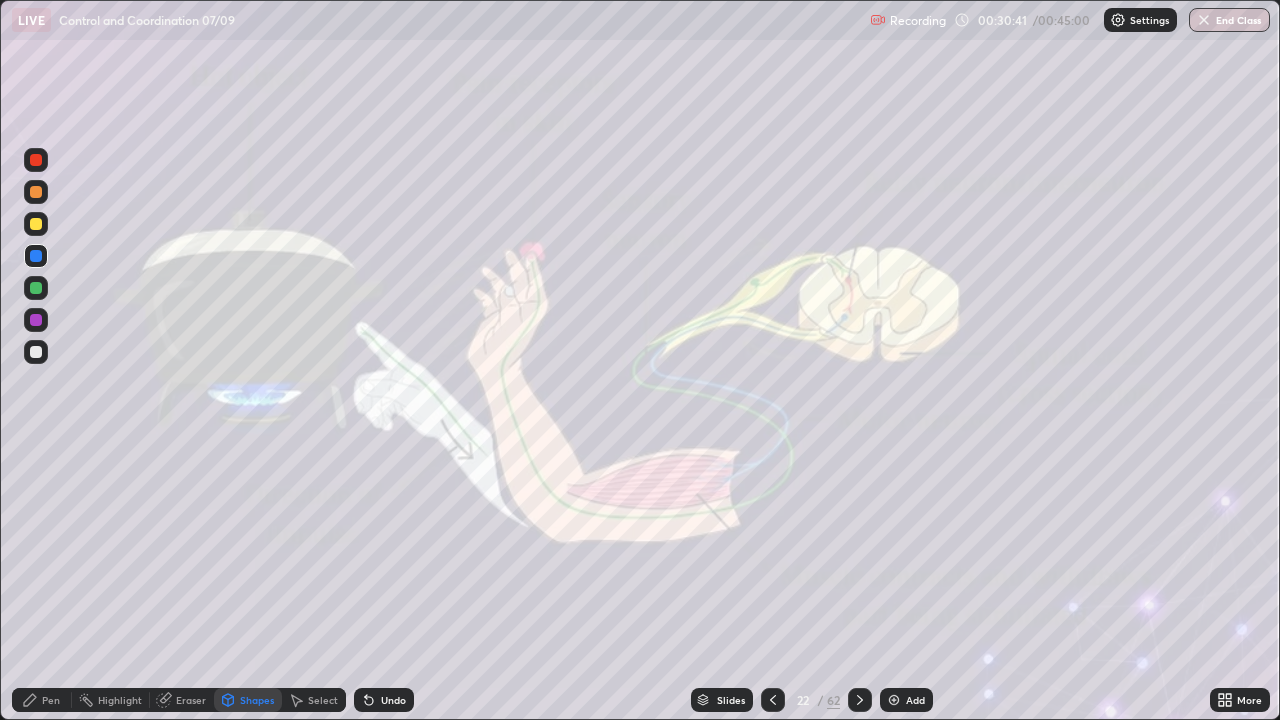click on "Undo" at bounding box center [393, 700] 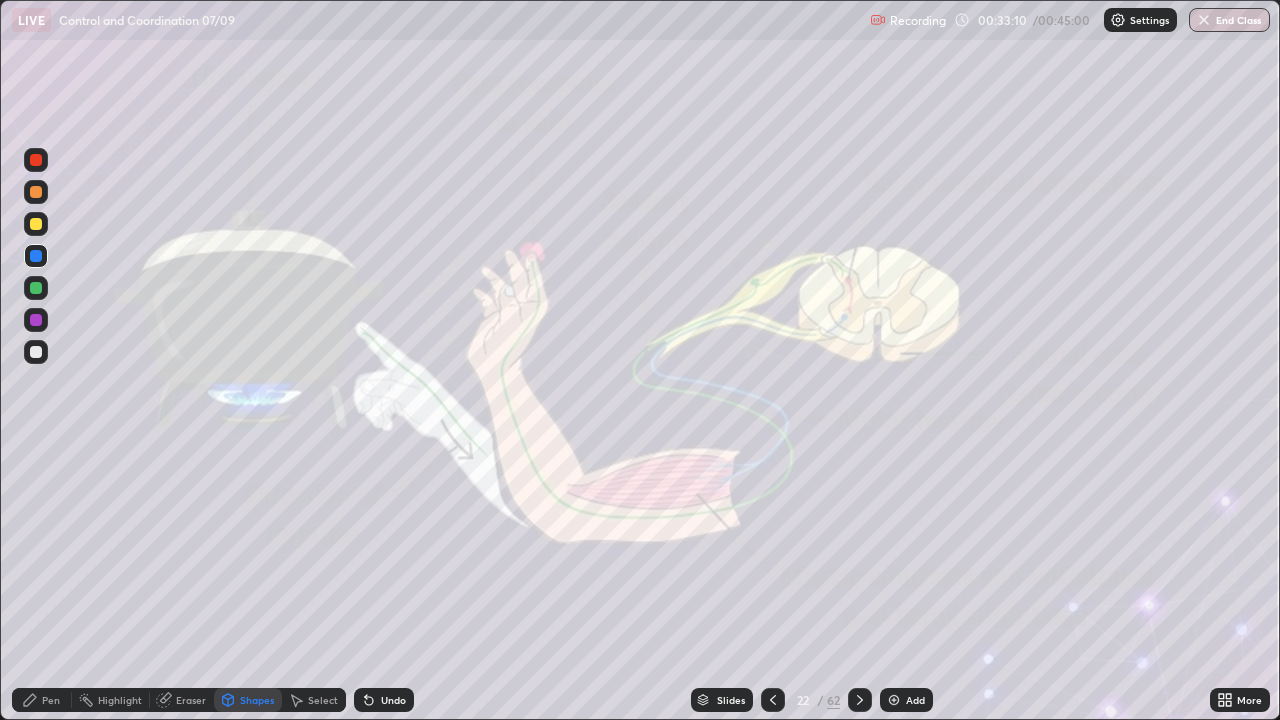 click 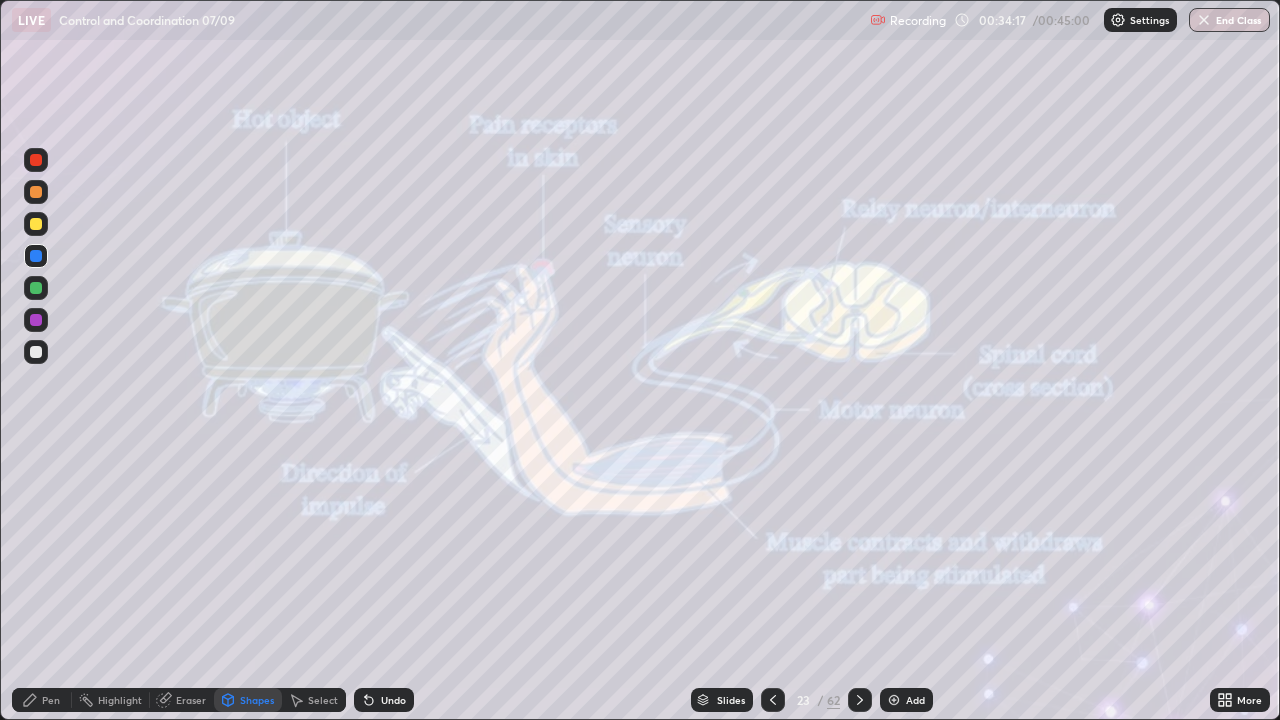 click on "Undo" at bounding box center [393, 700] 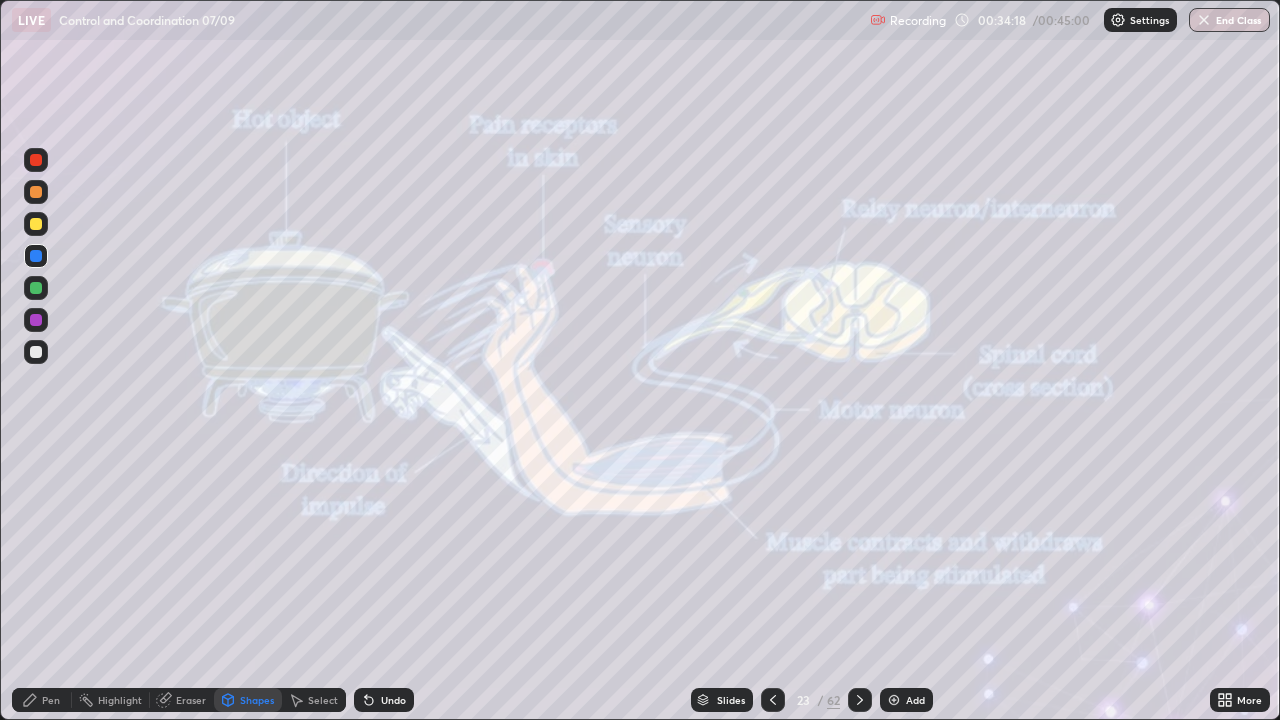 click on "Pen" at bounding box center (51, 700) 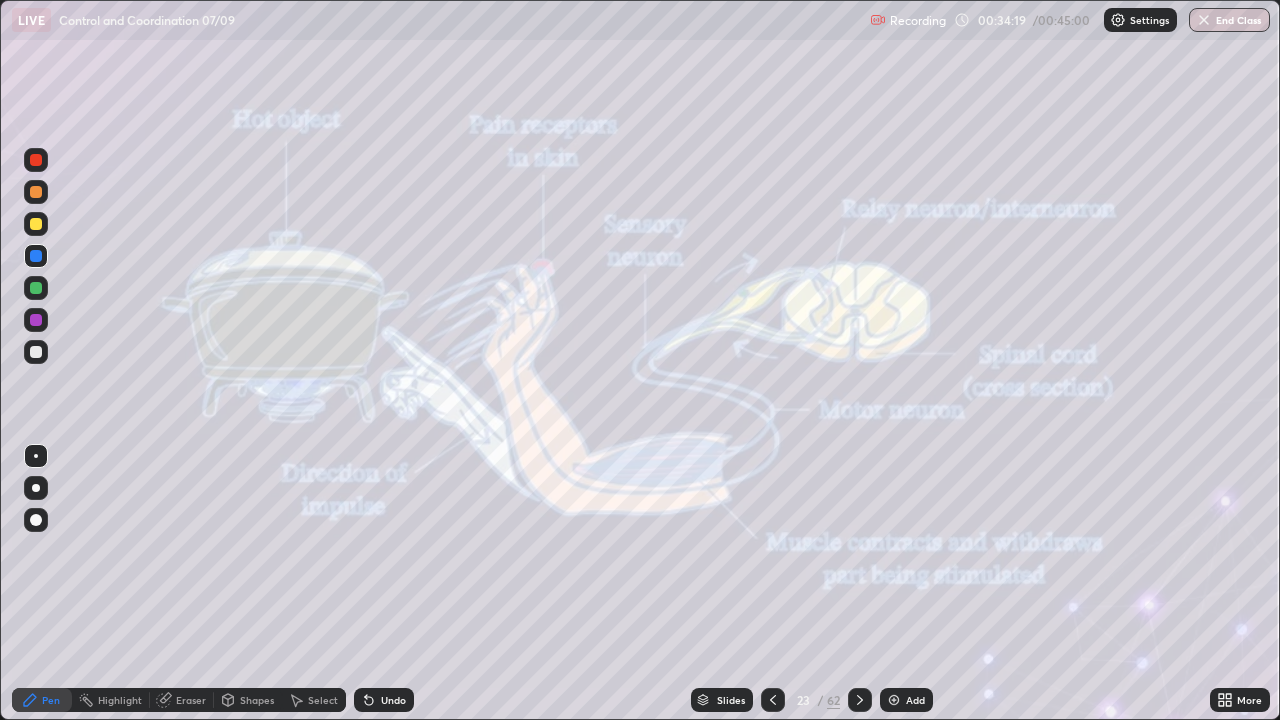 click at bounding box center (36, 160) 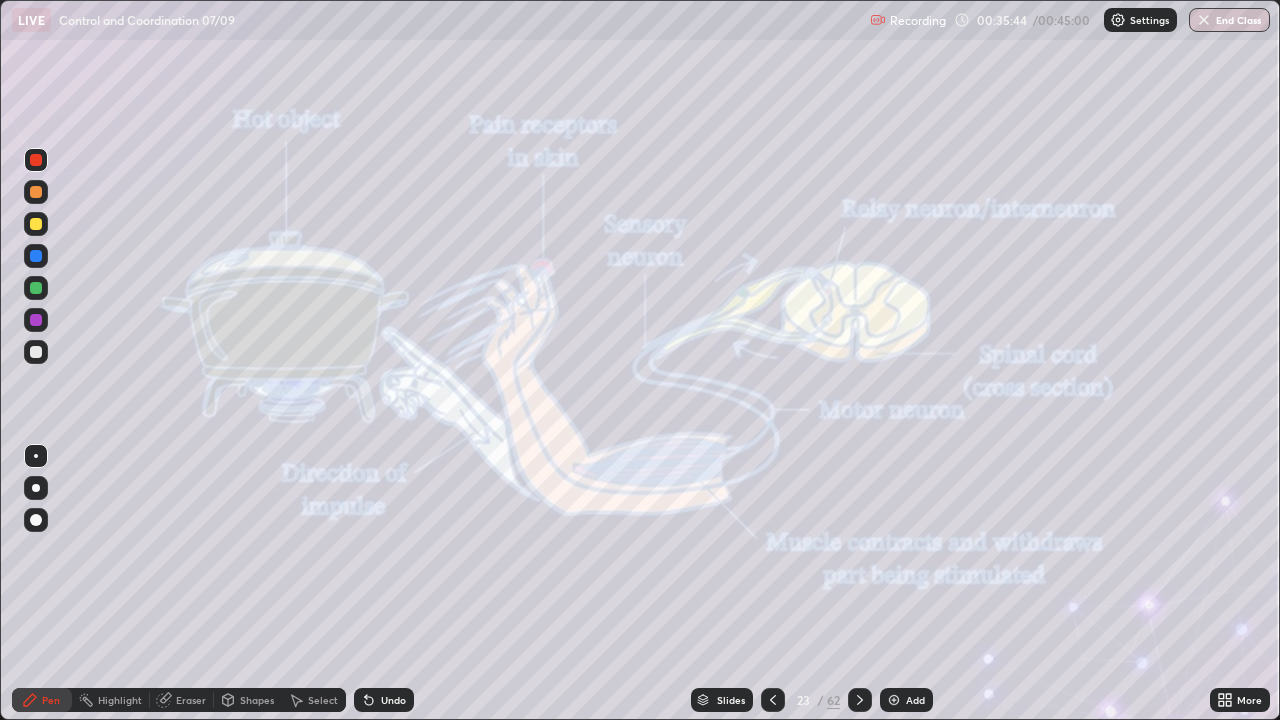 click on "Undo" at bounding box center (393, 700) 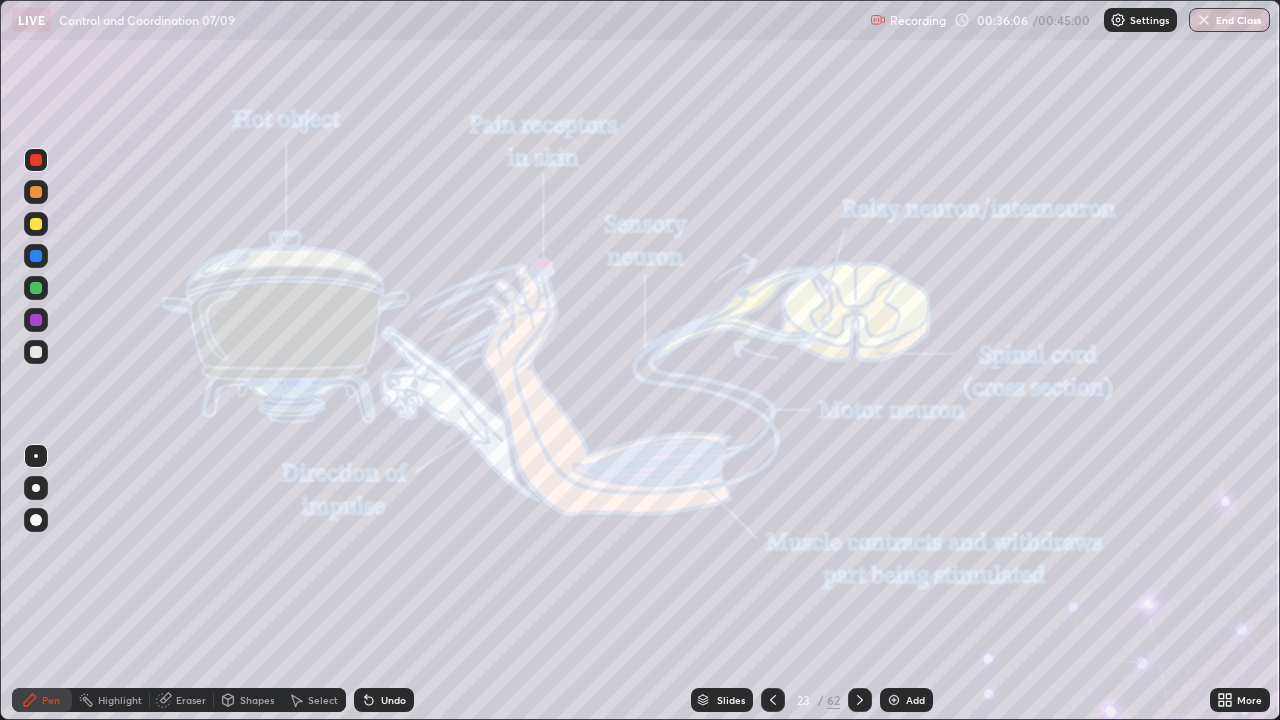 click at bounding box center (860, 700) 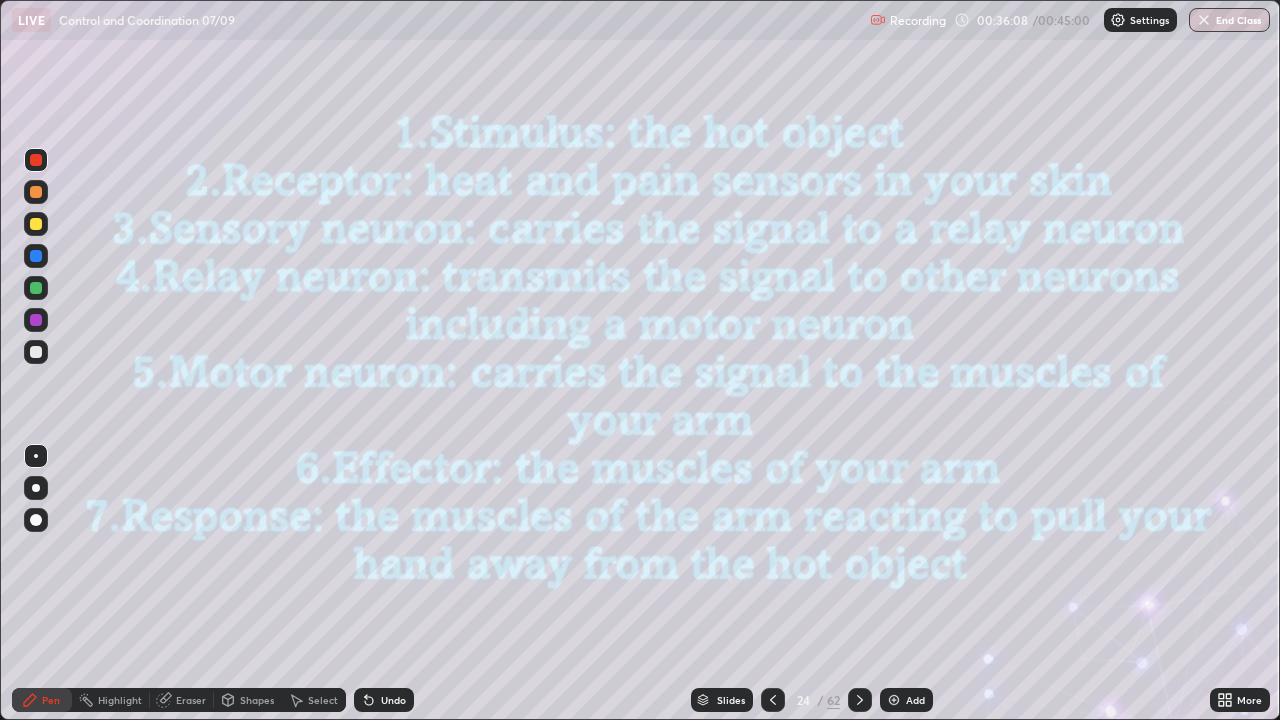 click 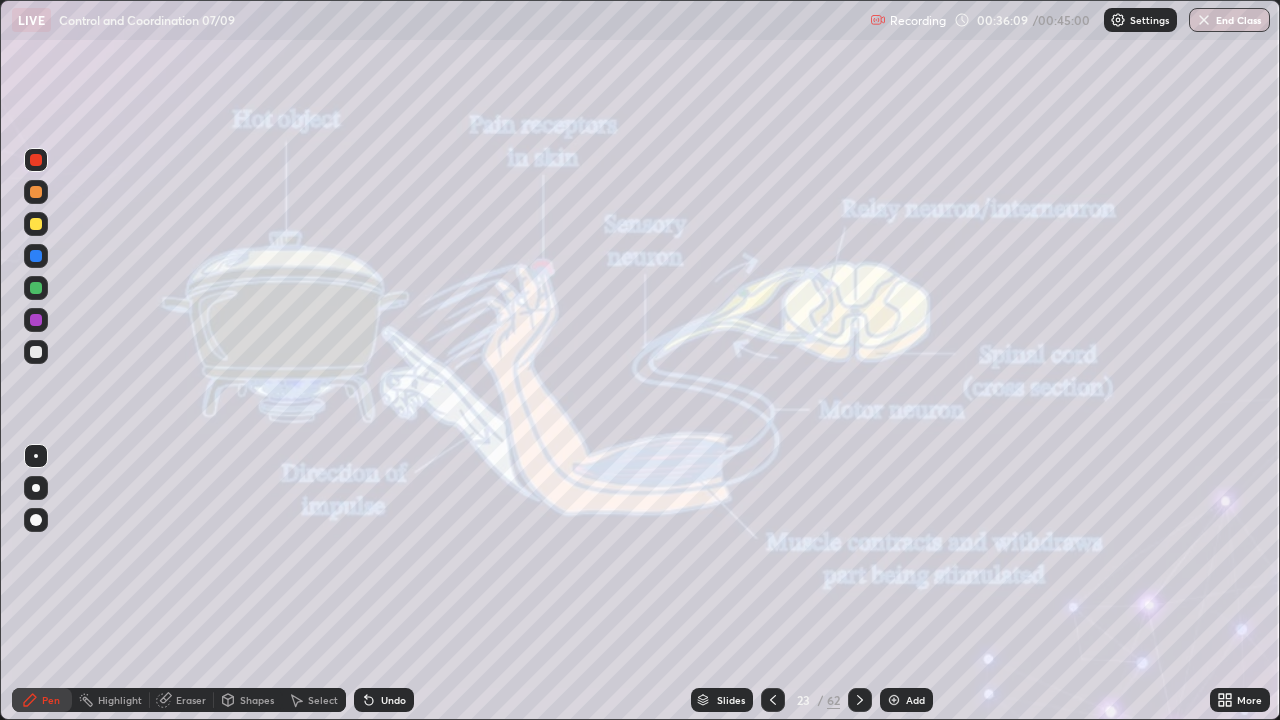 click on "Add" at bounding box center [915, 700] 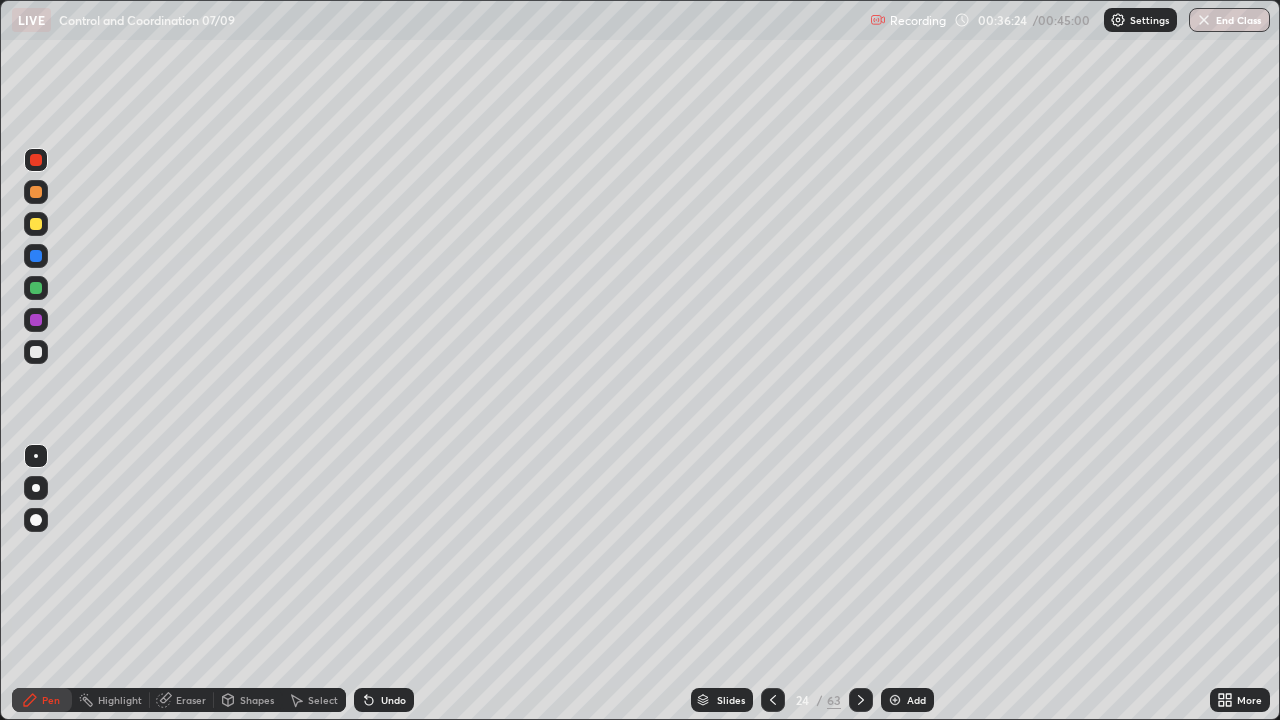 click on "Pen" at bounding box center [51, 700] 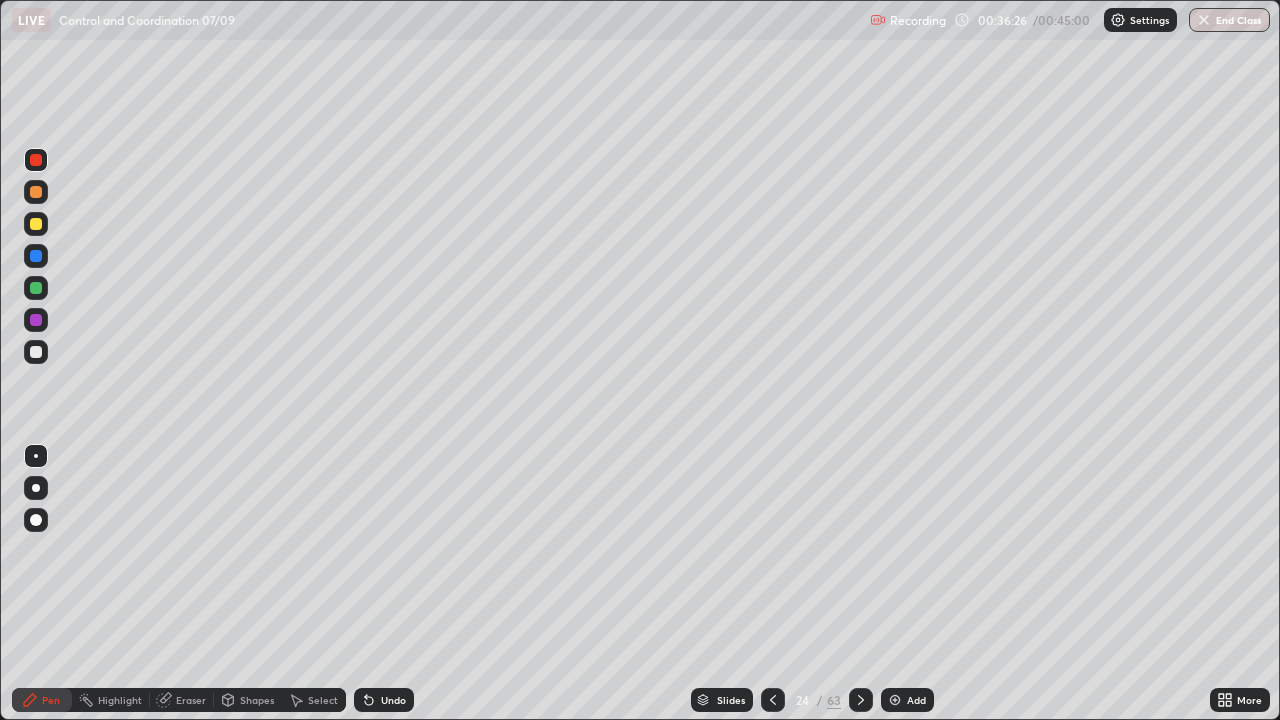 click at bounding box center [36, 288] 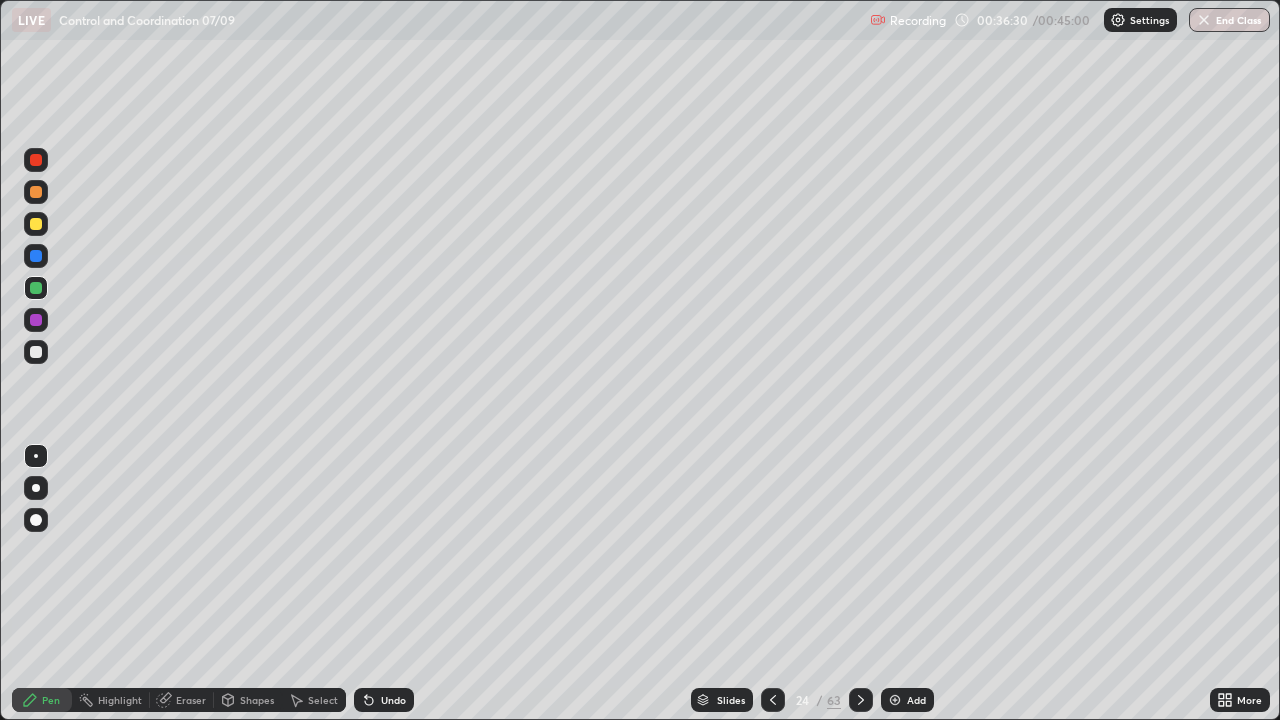 click on "Undo" at bounding box center [393, 700] 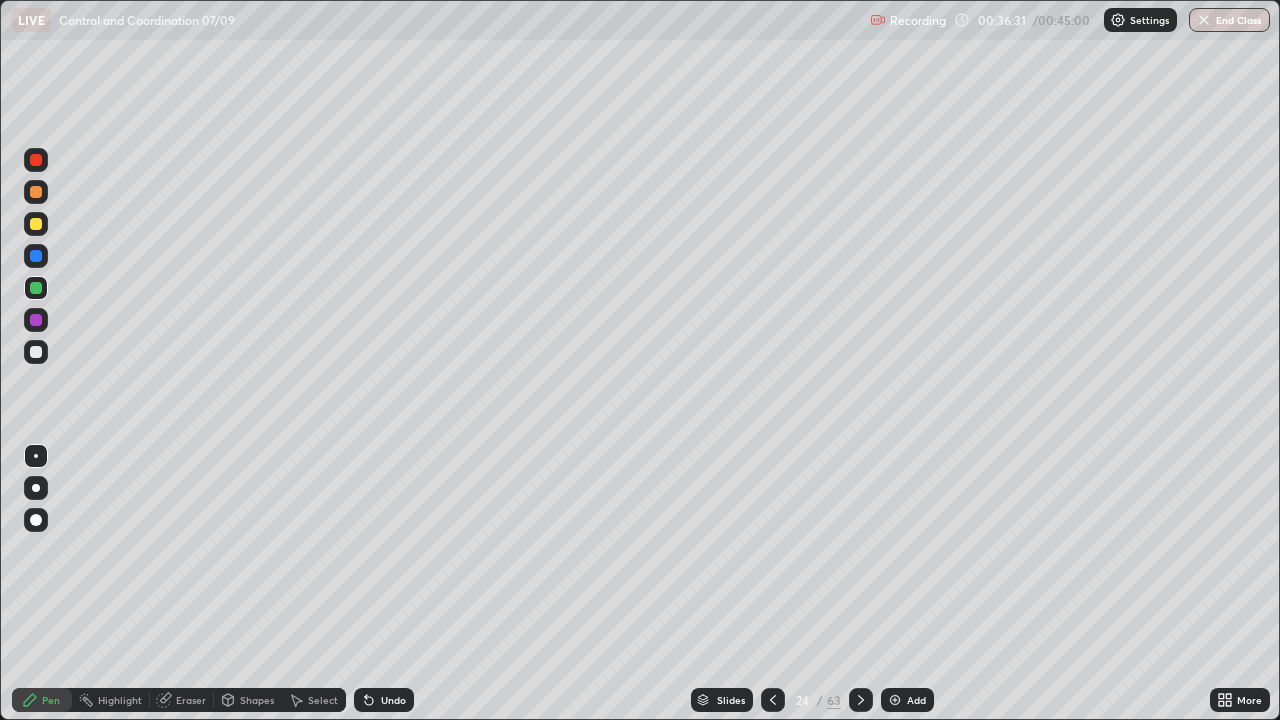 click at bounding box center [36, 520] 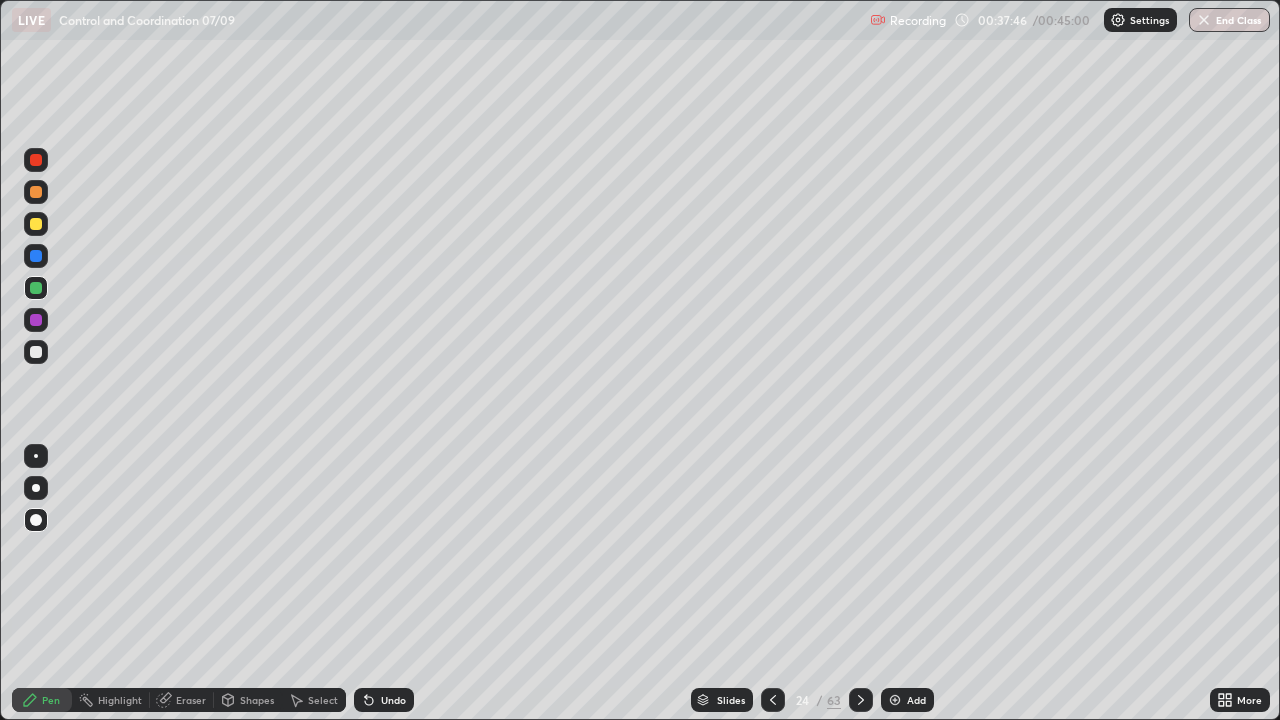 click at bounding box center [36, 320] 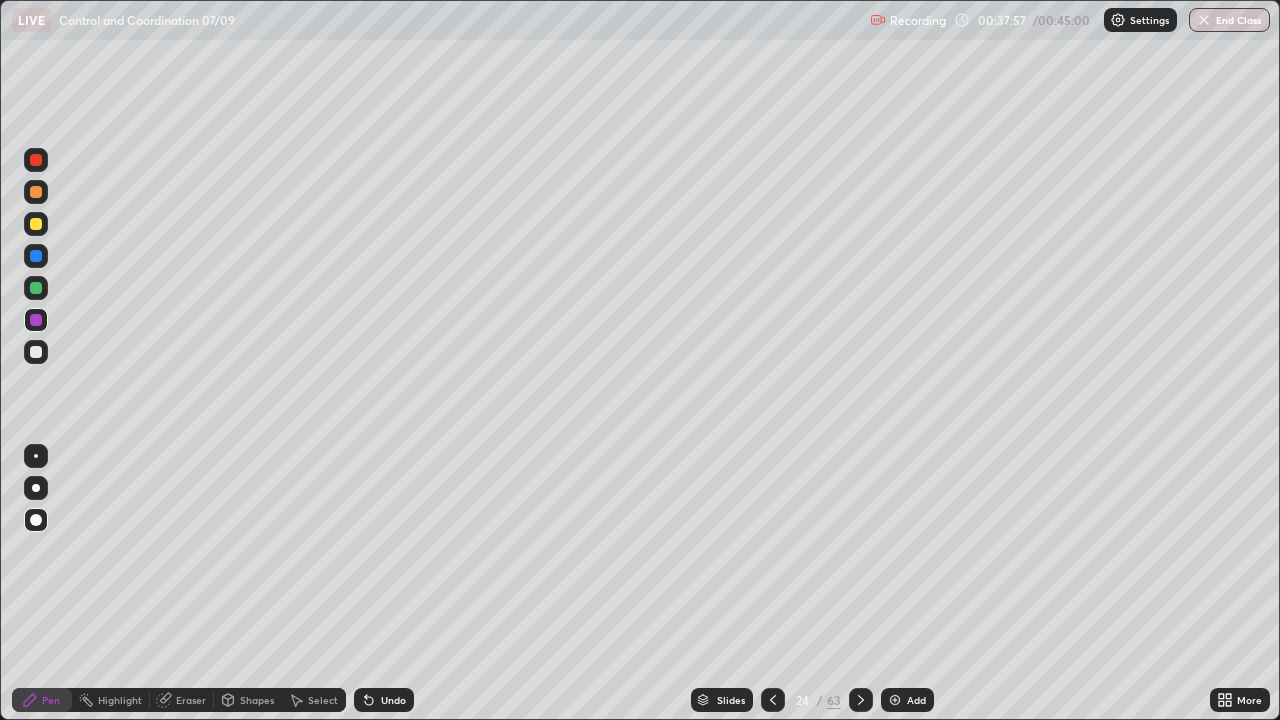click at bounding box center [36, 256] 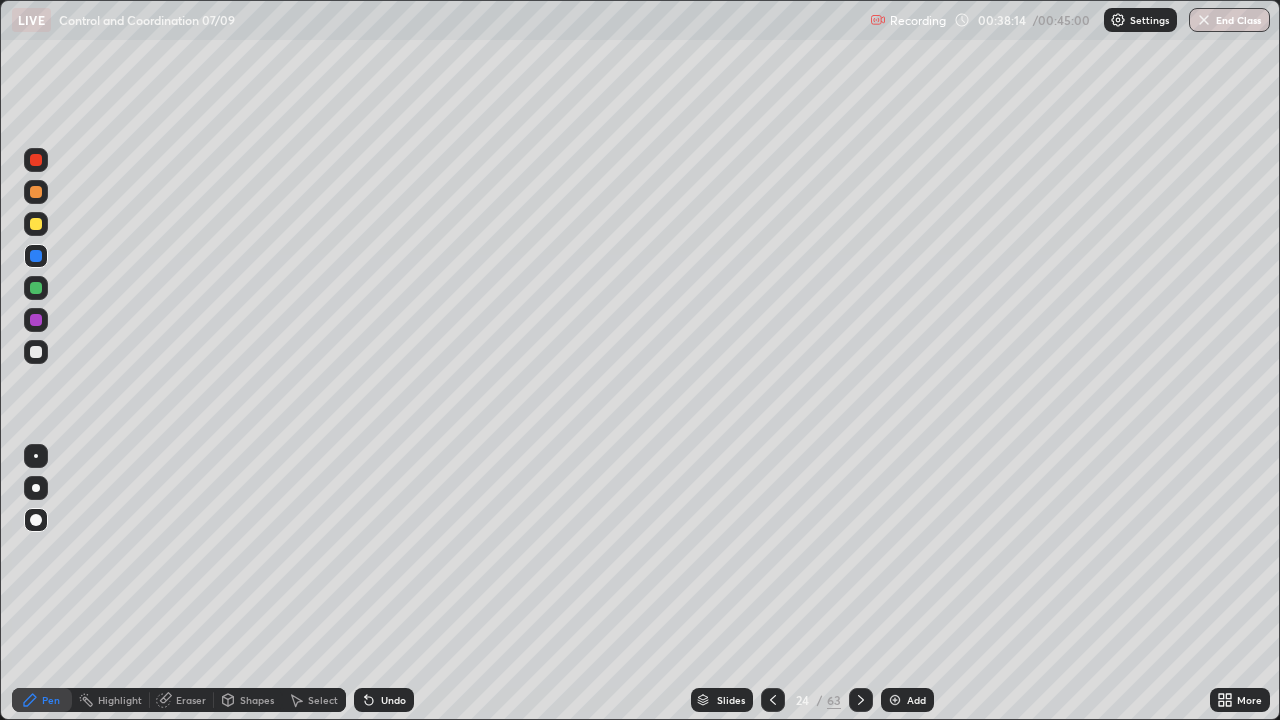 click at bounding box center (36, 352) 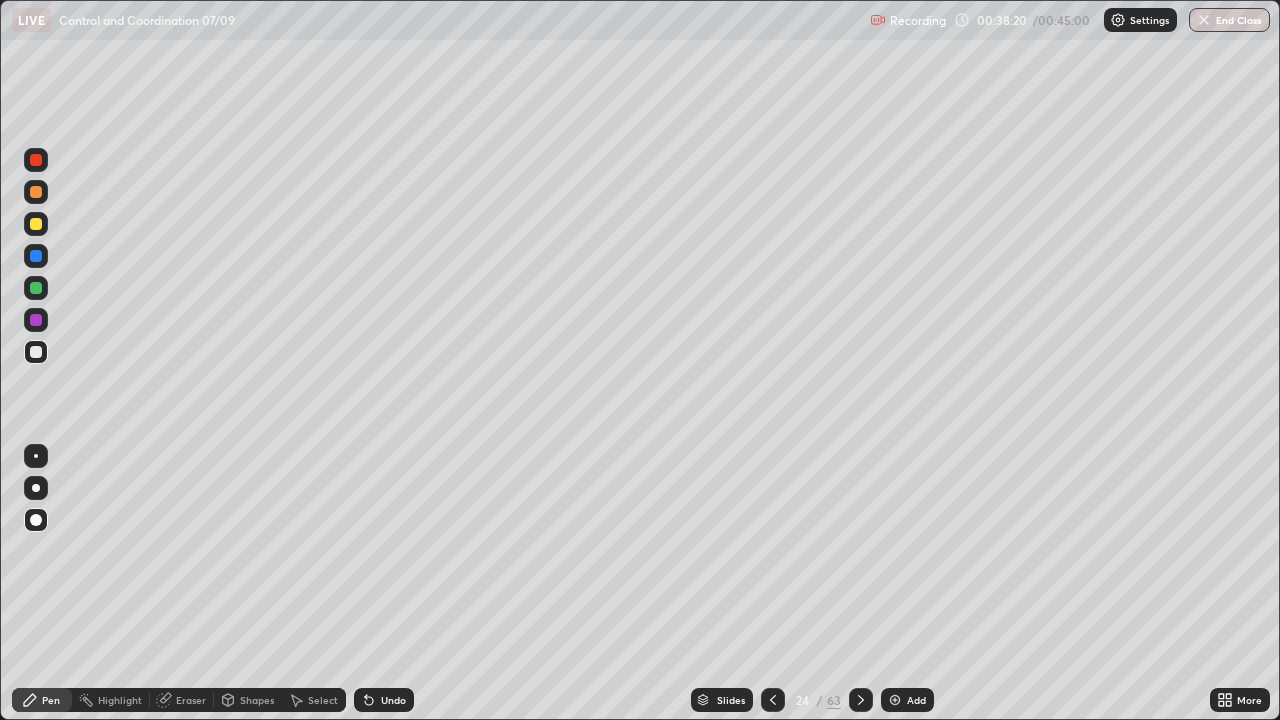 click at bounding box center (36, 224) 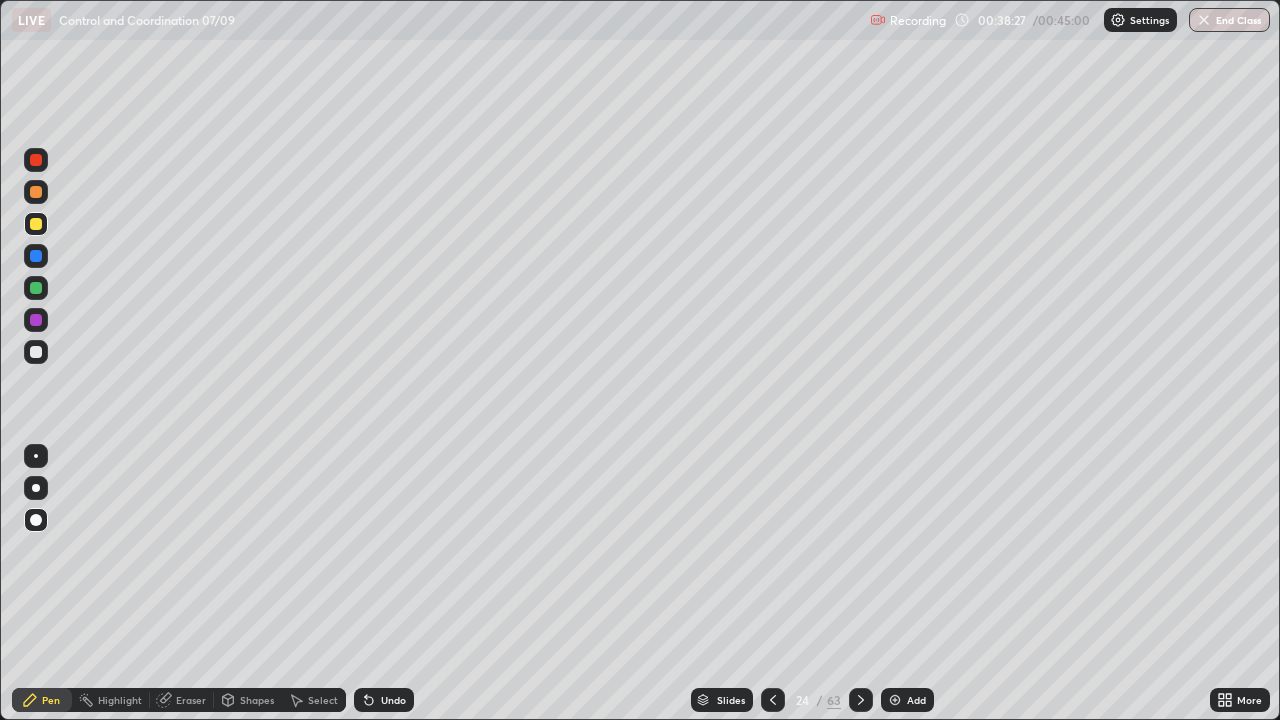 click at bounding box center [36, 256] 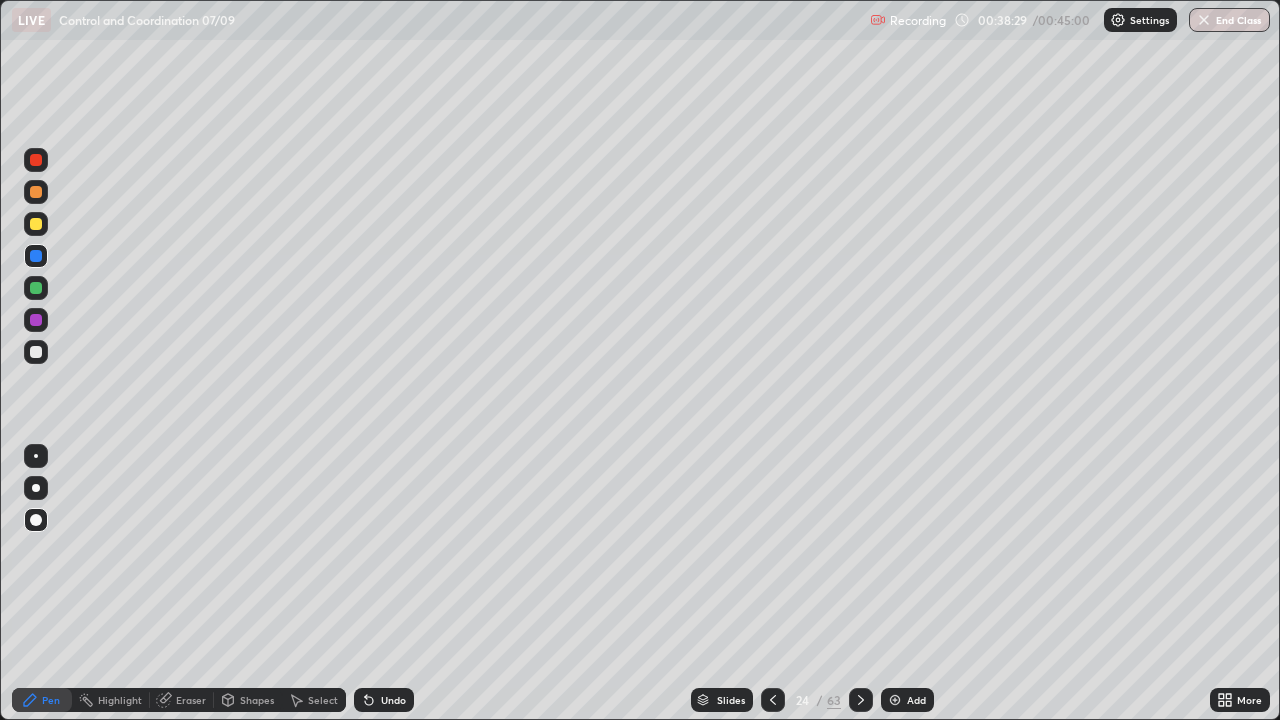click at bounding box center [36, 320] 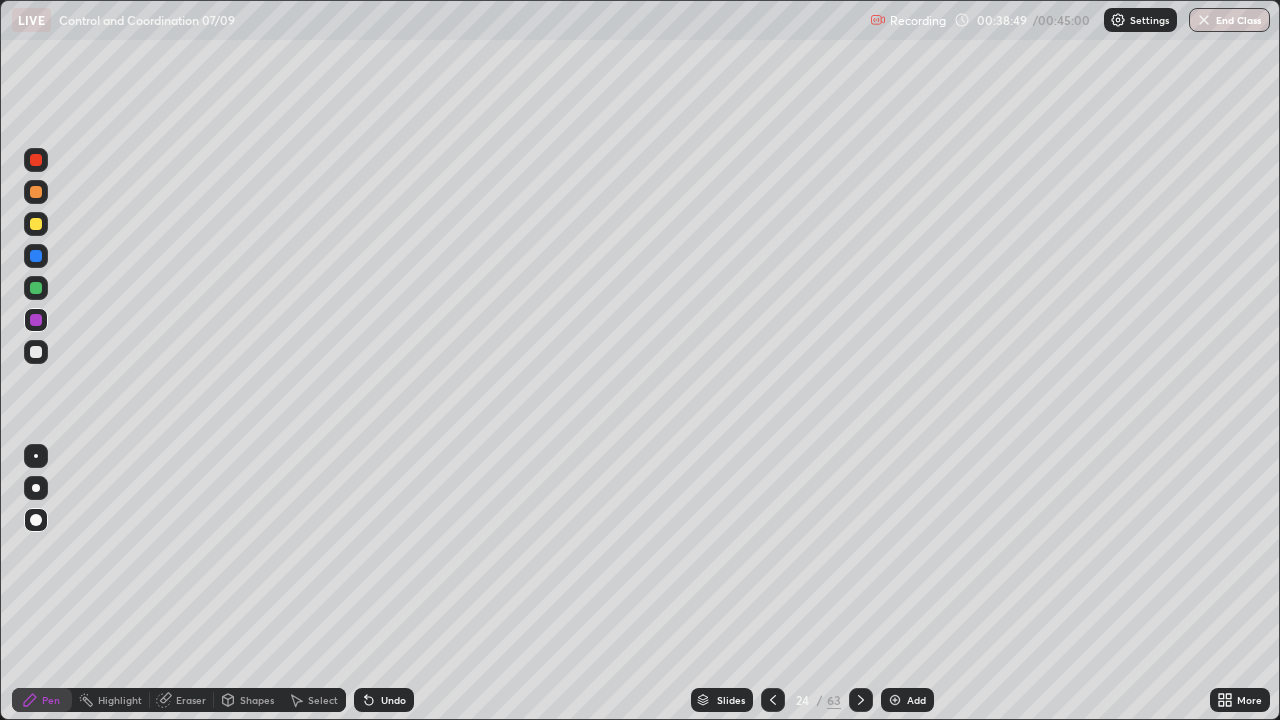 click on "Undo" at bounding box center (393, 700) 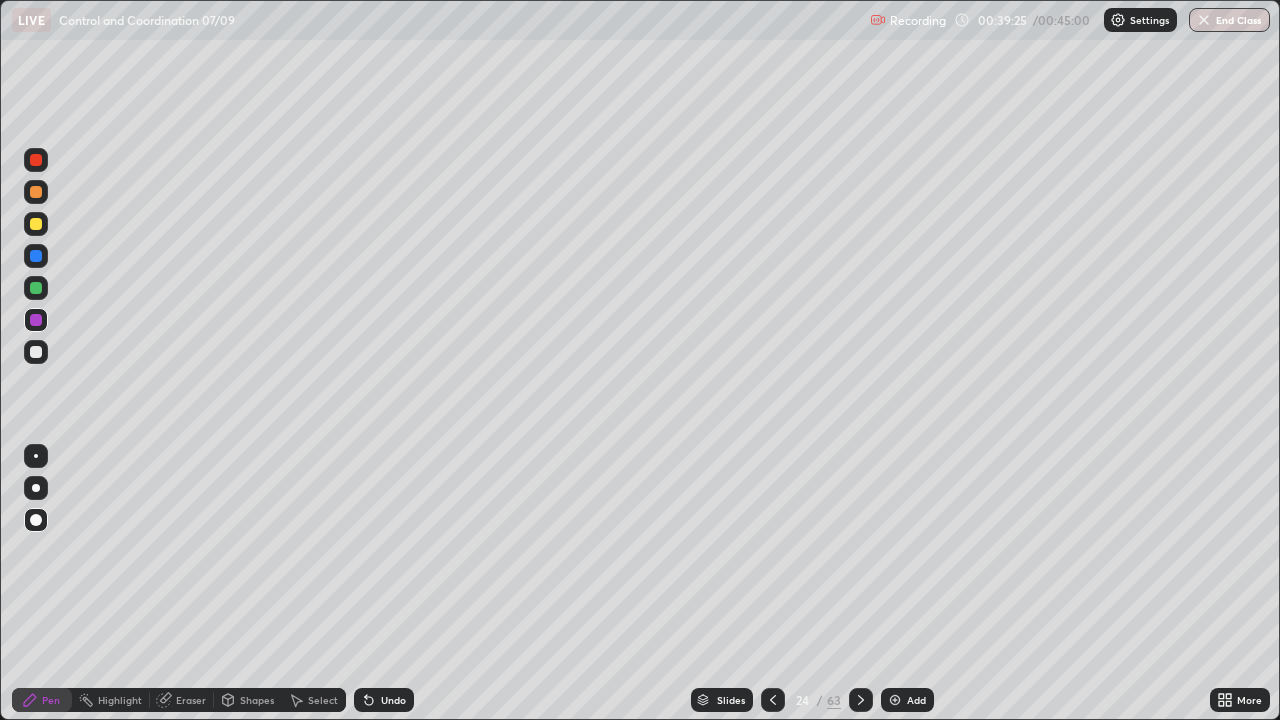 click at bounding box center (773, 700) 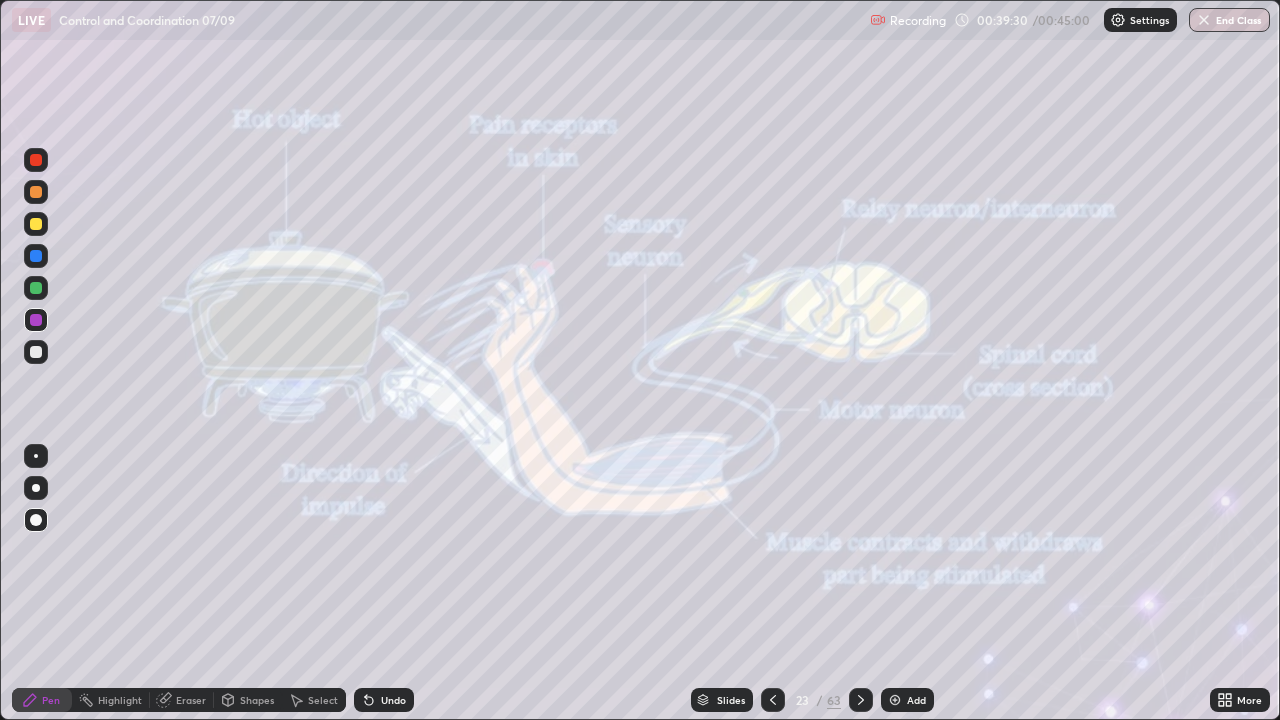 click 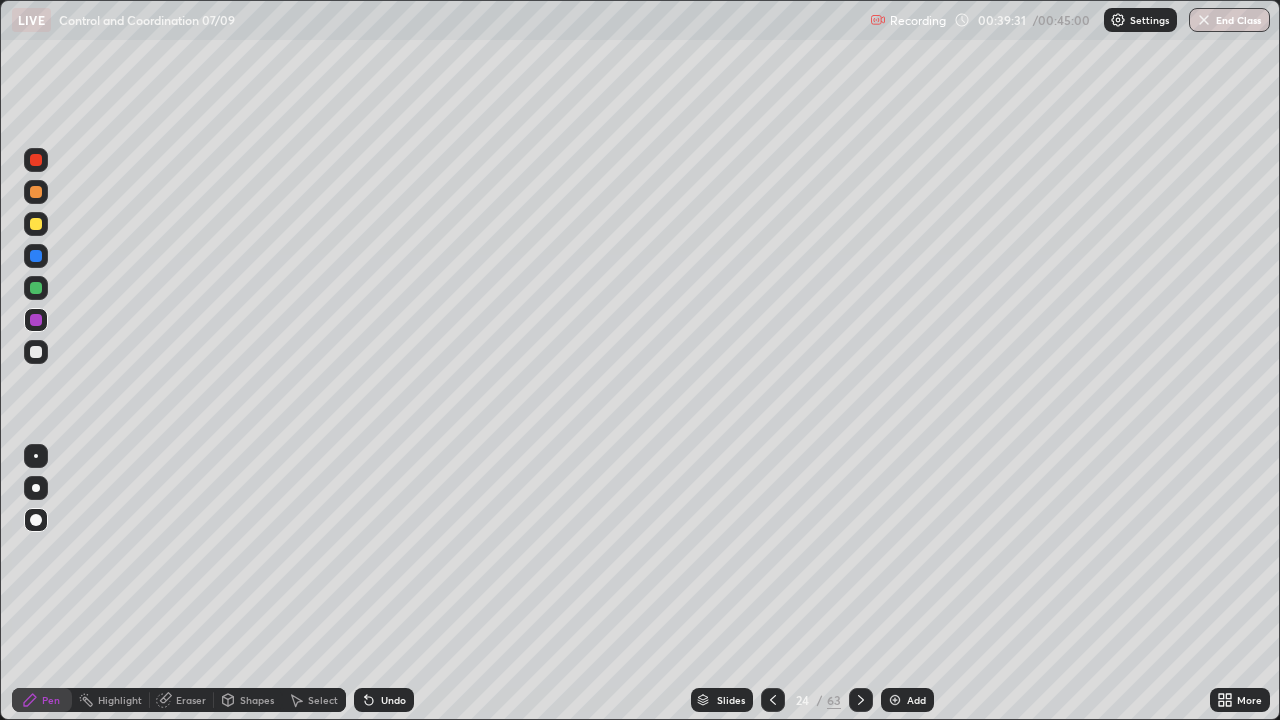 click 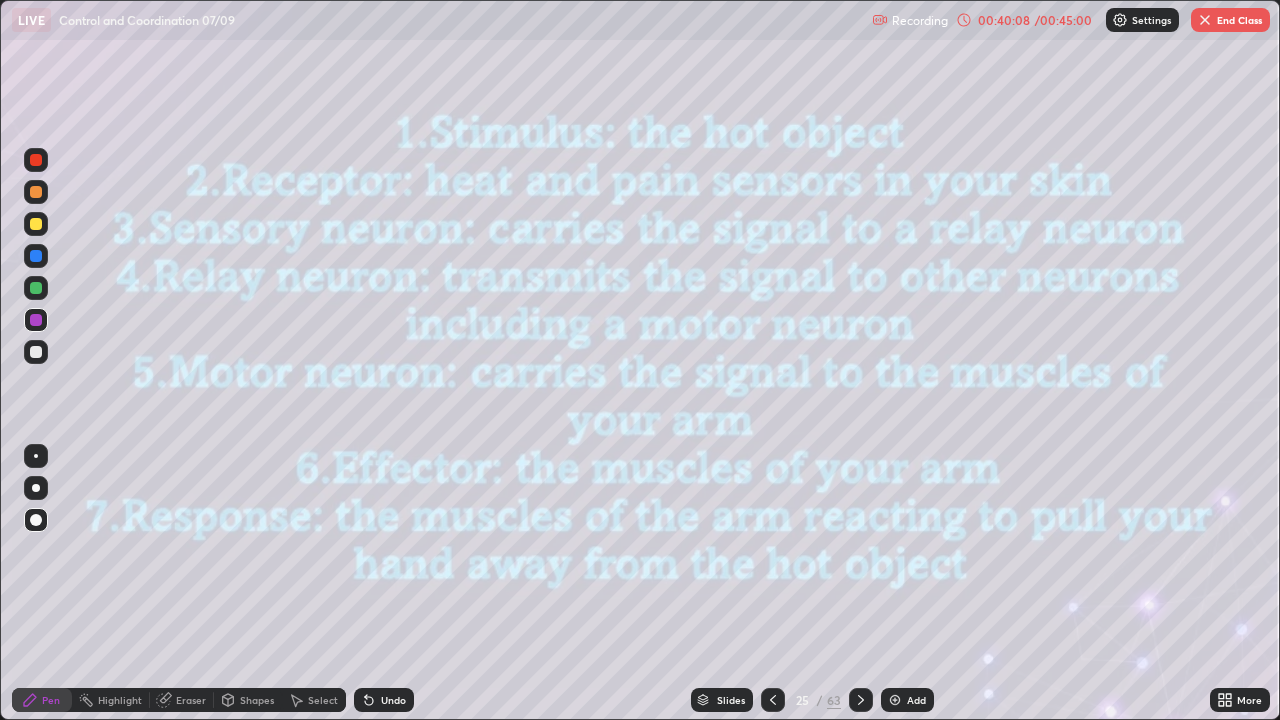 click 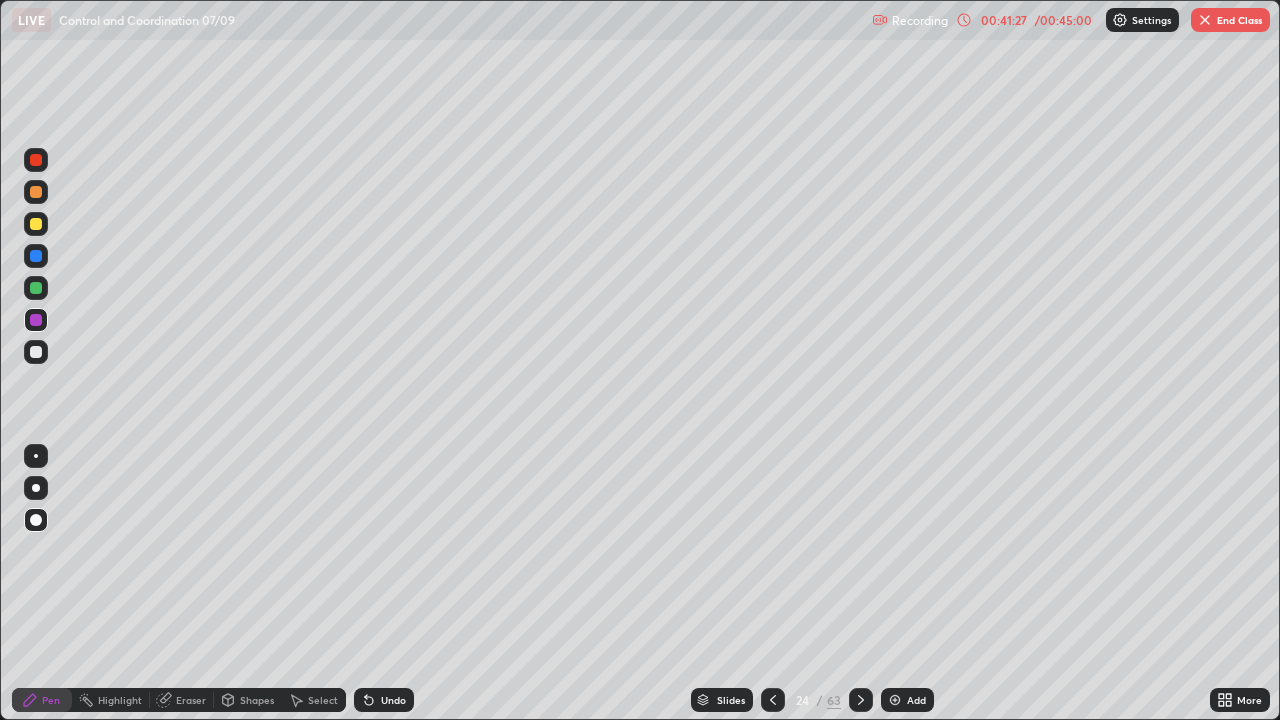 click at bounding box center (861, 700) 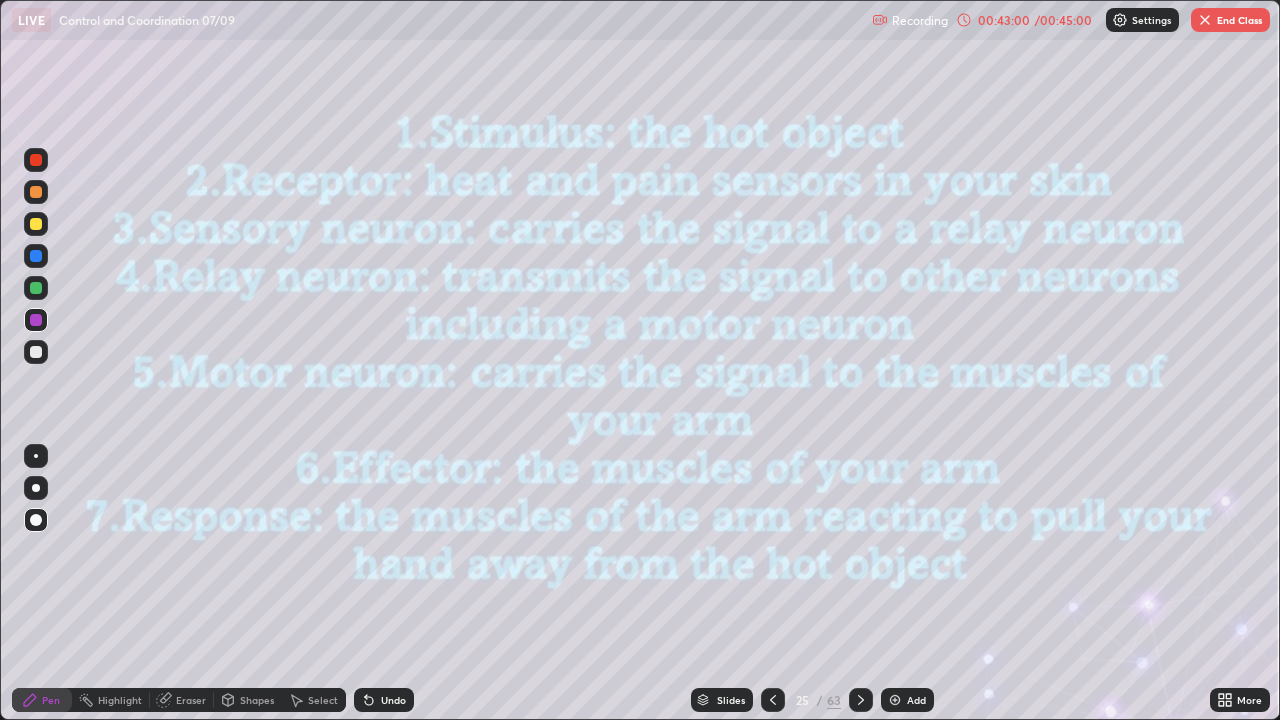 click at bounding box center (861, 700) 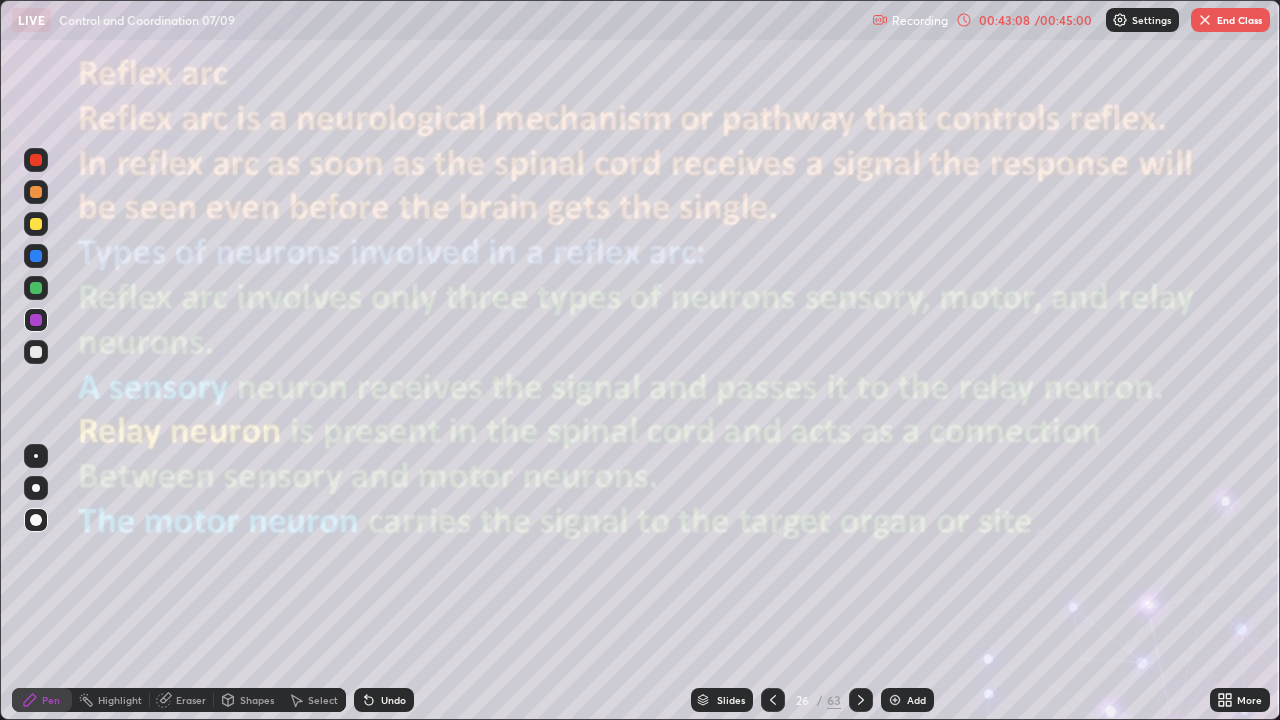 click on "End Class" at bounding box center (1230, 20) 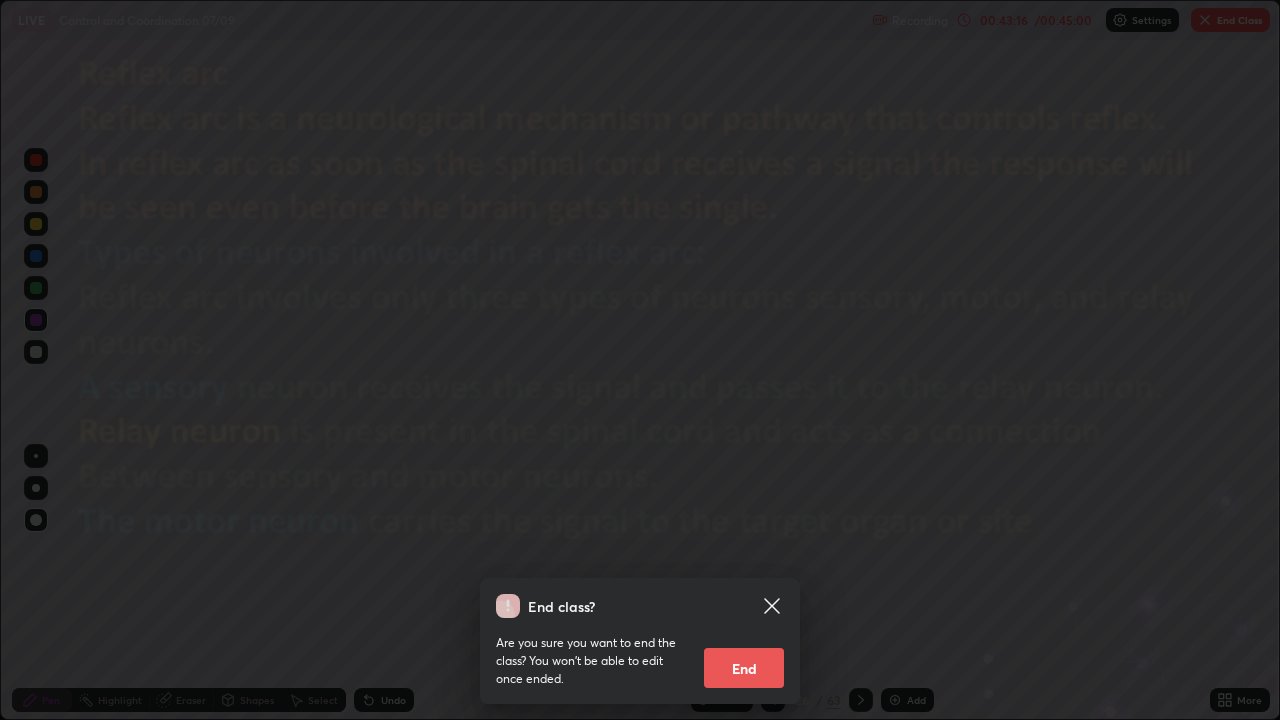 click on "End" at bounding box center [744, 668] 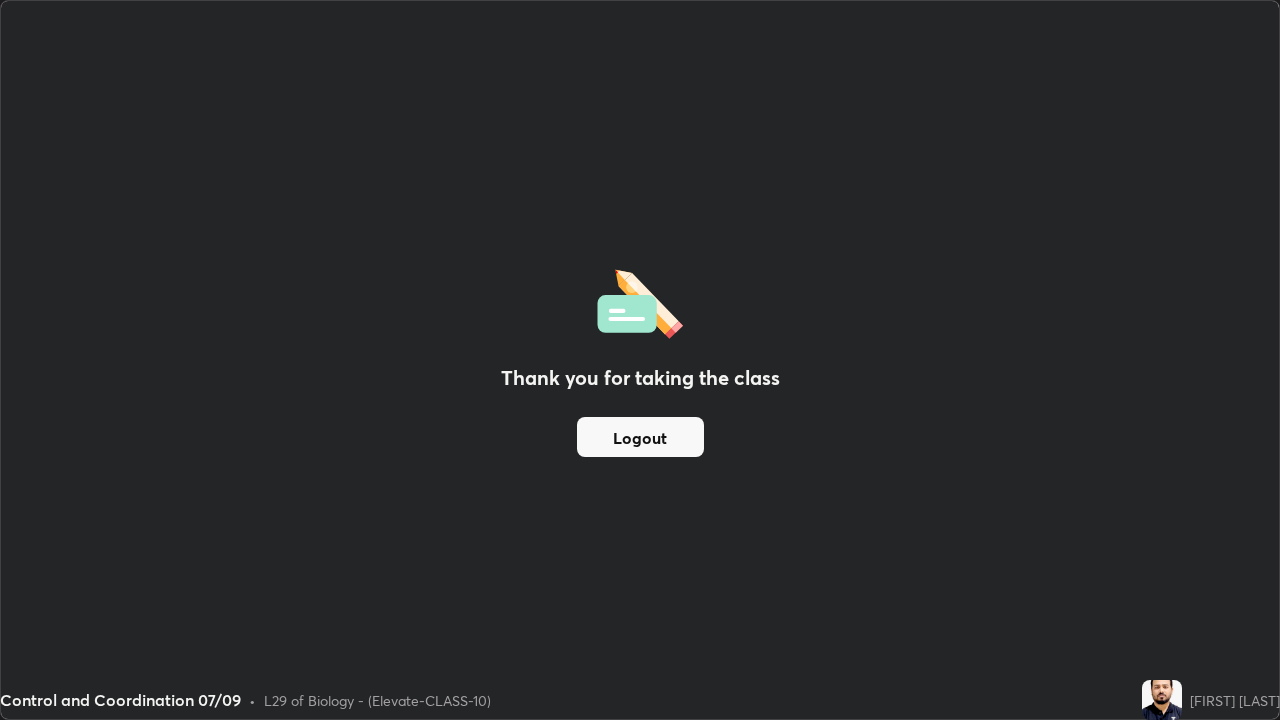 click on "Logout" at bounding box center (640, 437) 